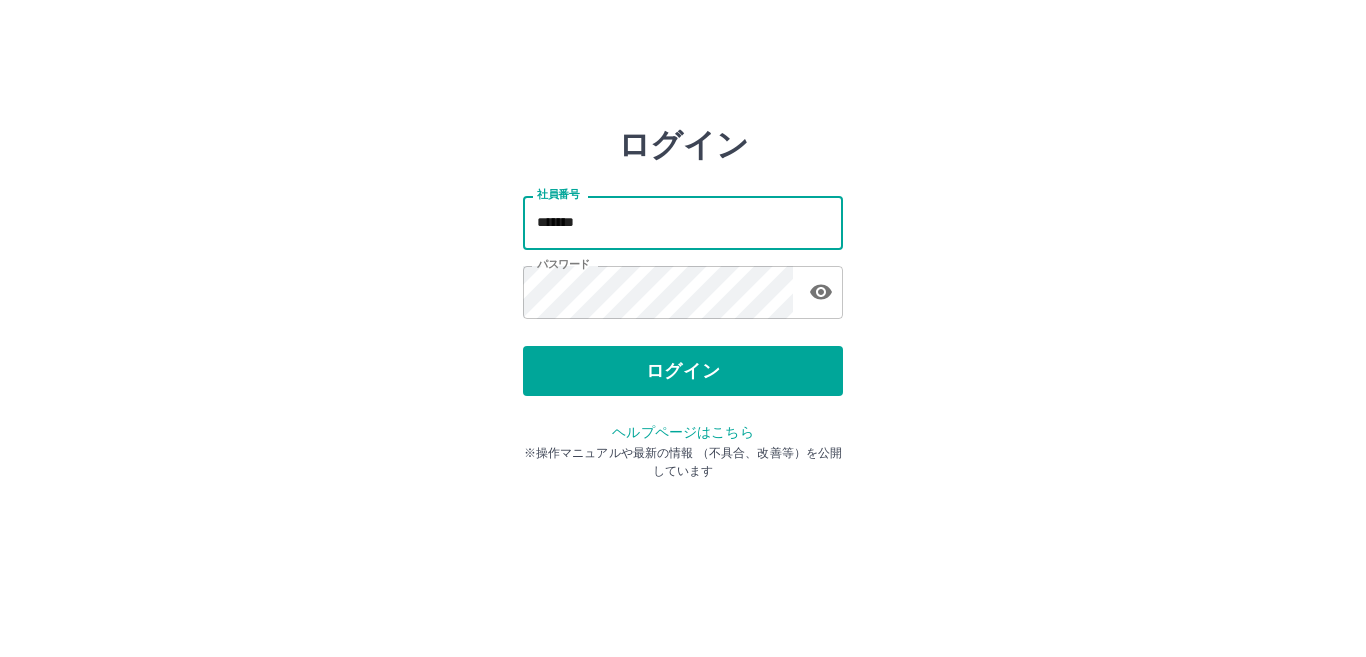 scroll, scrollTop: 0, scrollLeft: 0, axis: both 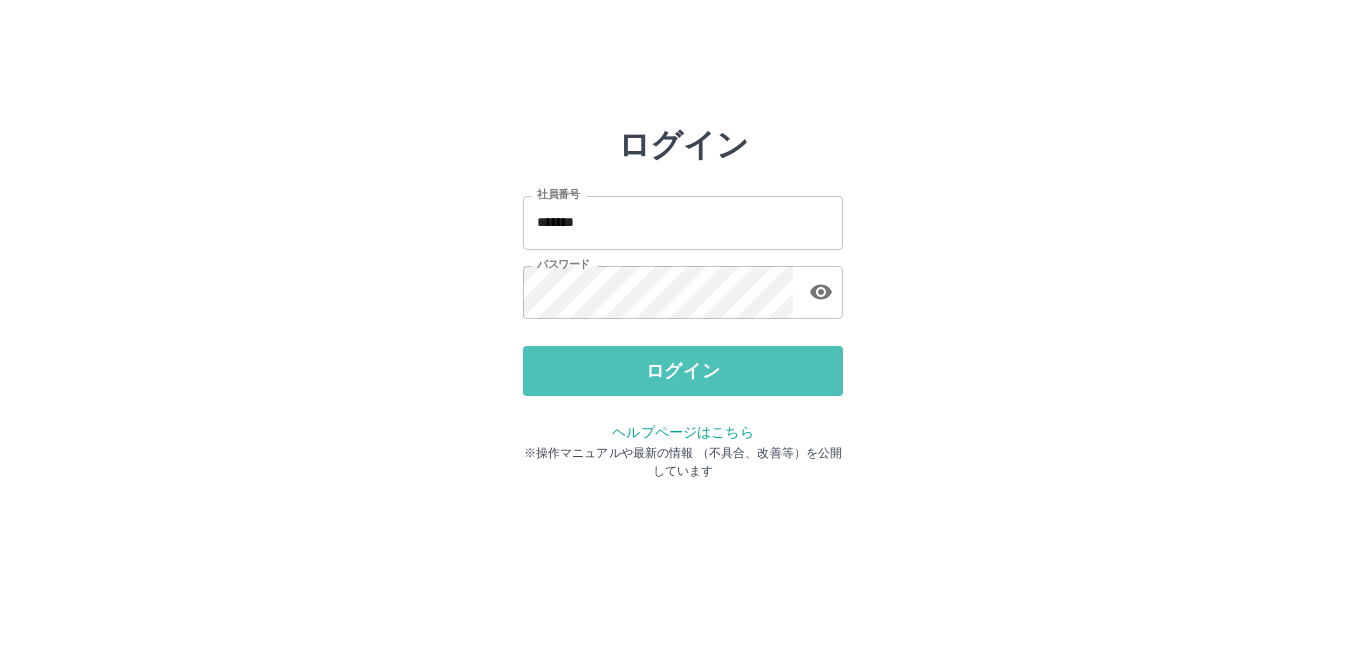 click on "ログイン" at bounding box center [683, 371] 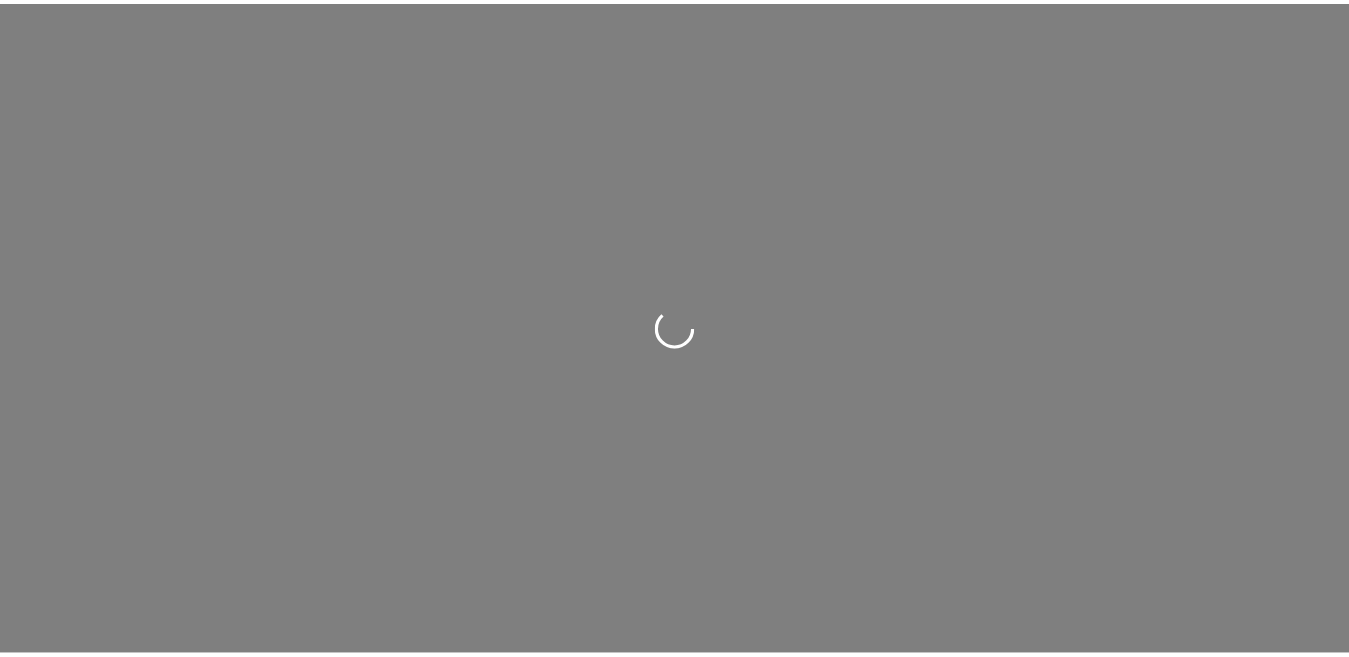 scroll, scrollTop: 0, scrollLeft: 0, axis: both 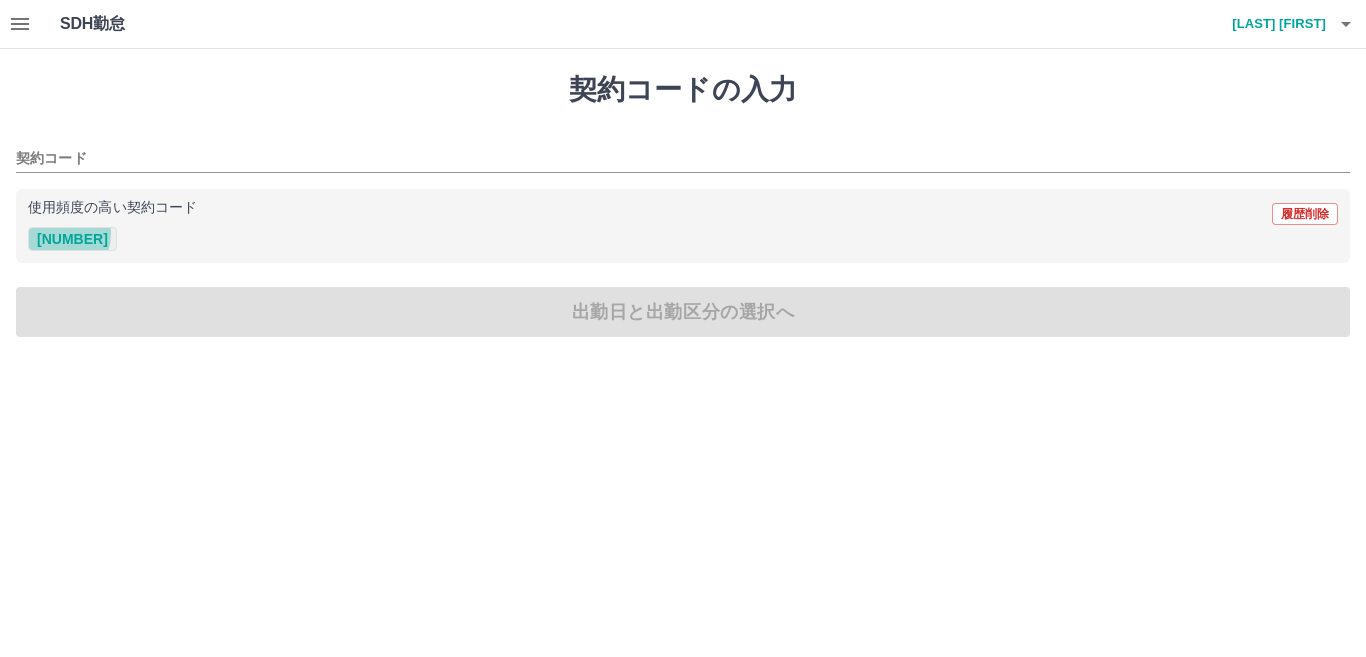 click on "[NUMBER]" at bounding box center (72, 239) 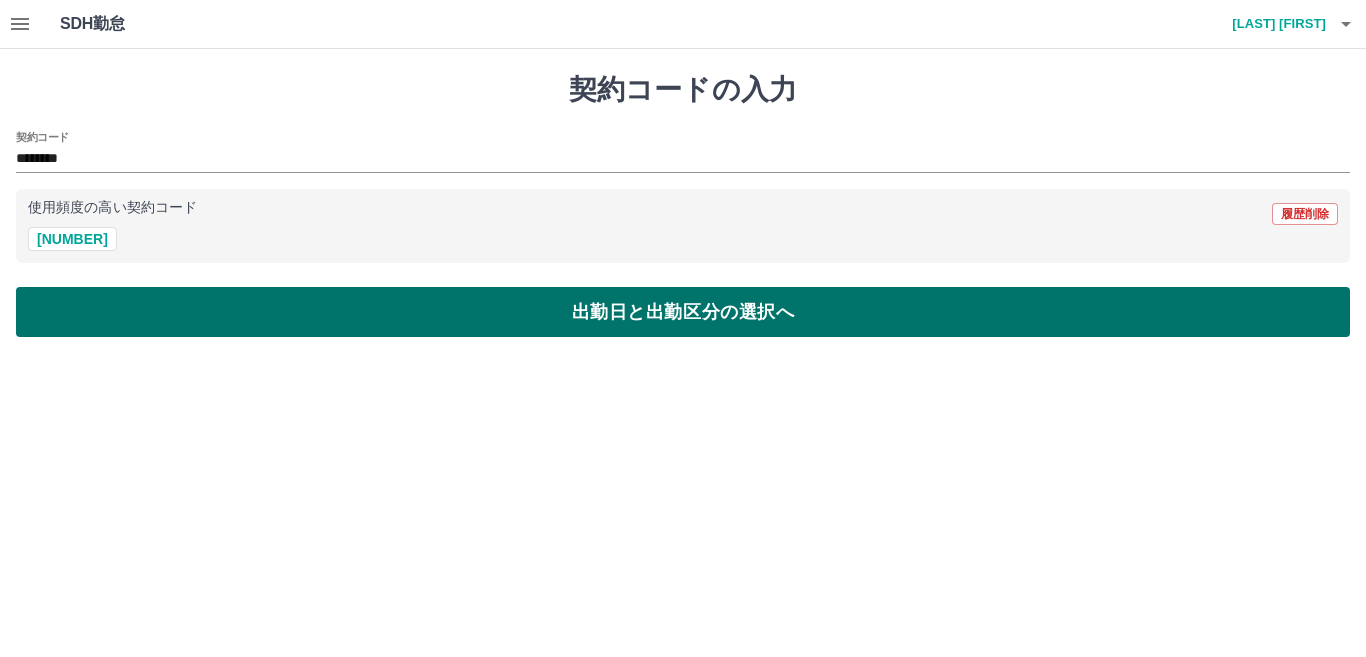 click on "出勤日と出勤区分の選択へ" at bounding box center [683, 312] 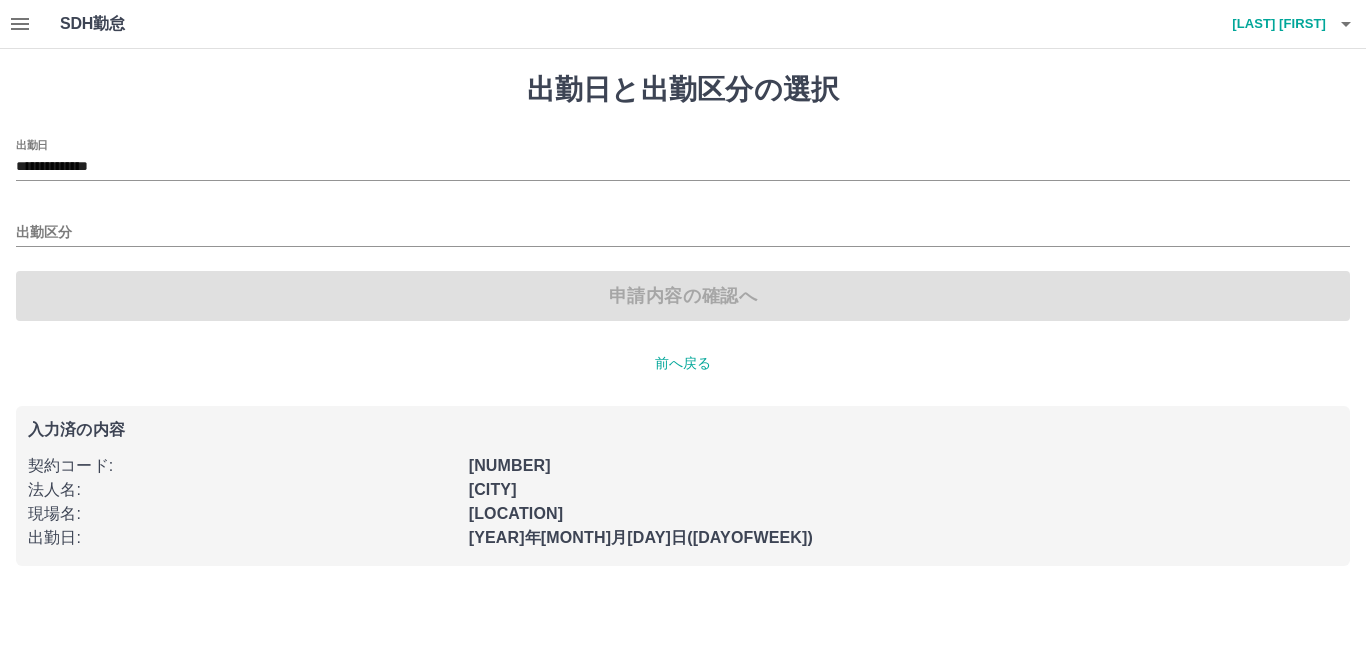 click on "出勤区分" at bounding box center (683, 160) 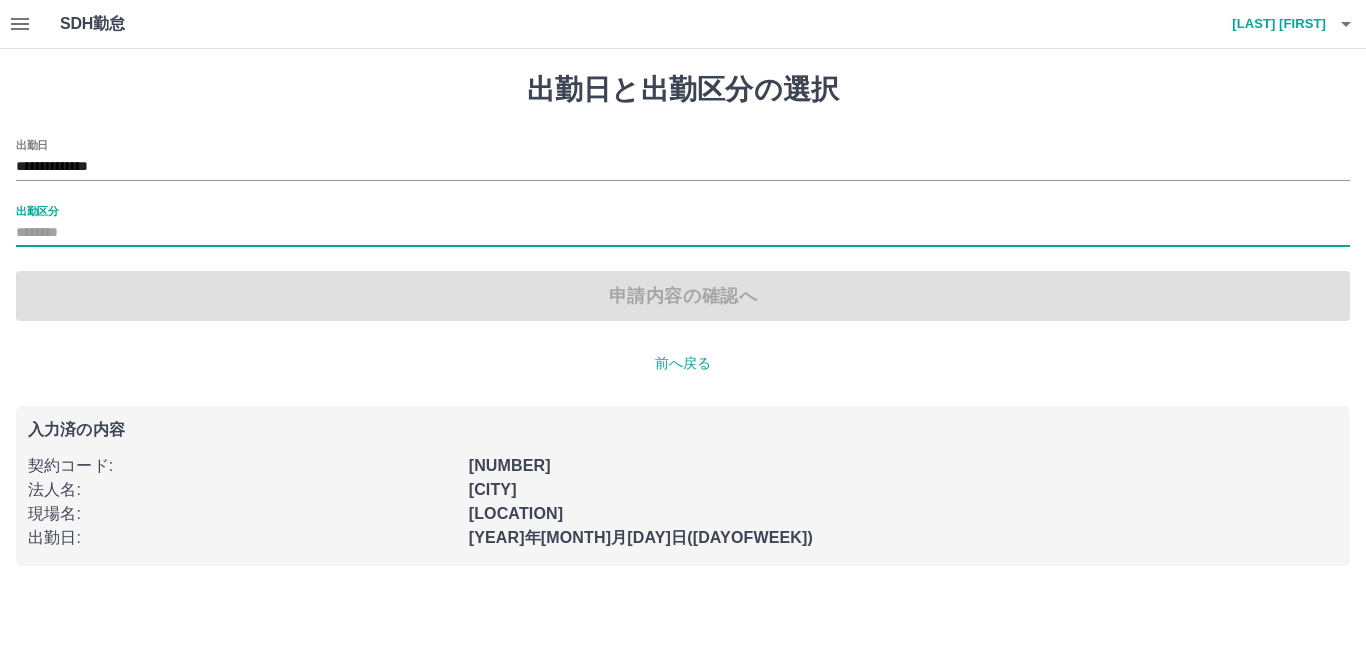 click on "出勤区分" at bounding box center [683, 233] 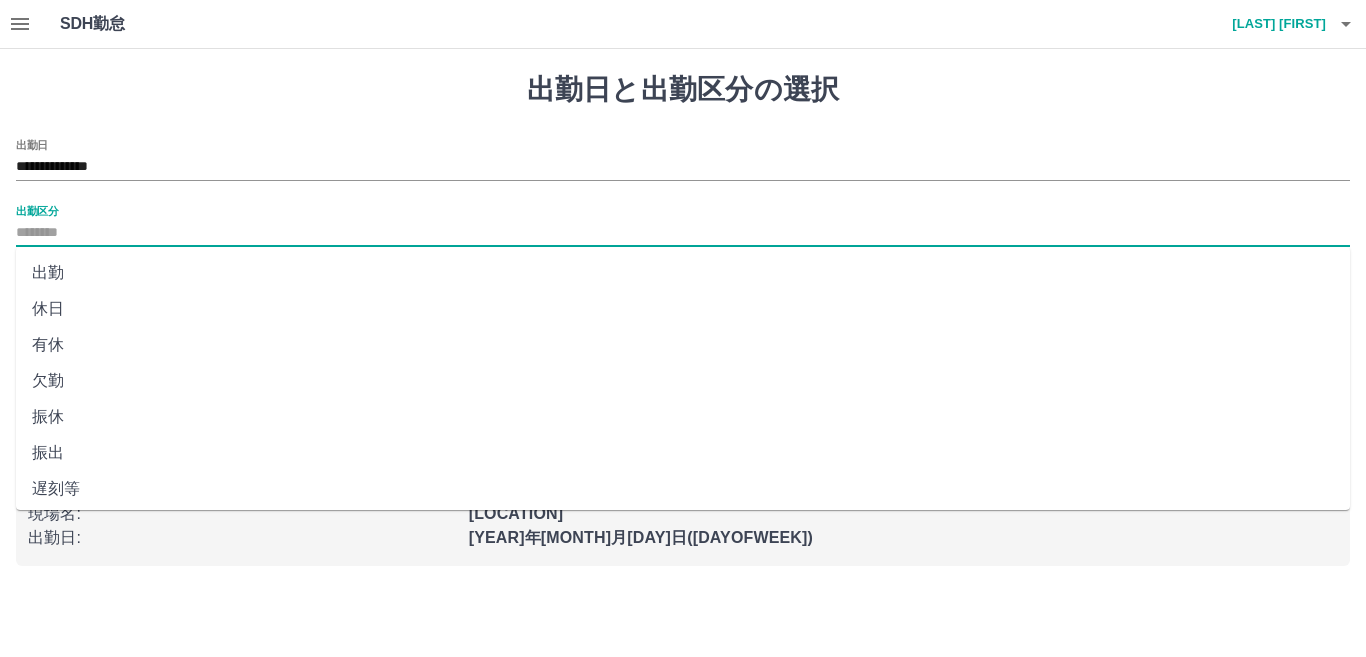 click on "出勤" at bounding box center [683, 273] 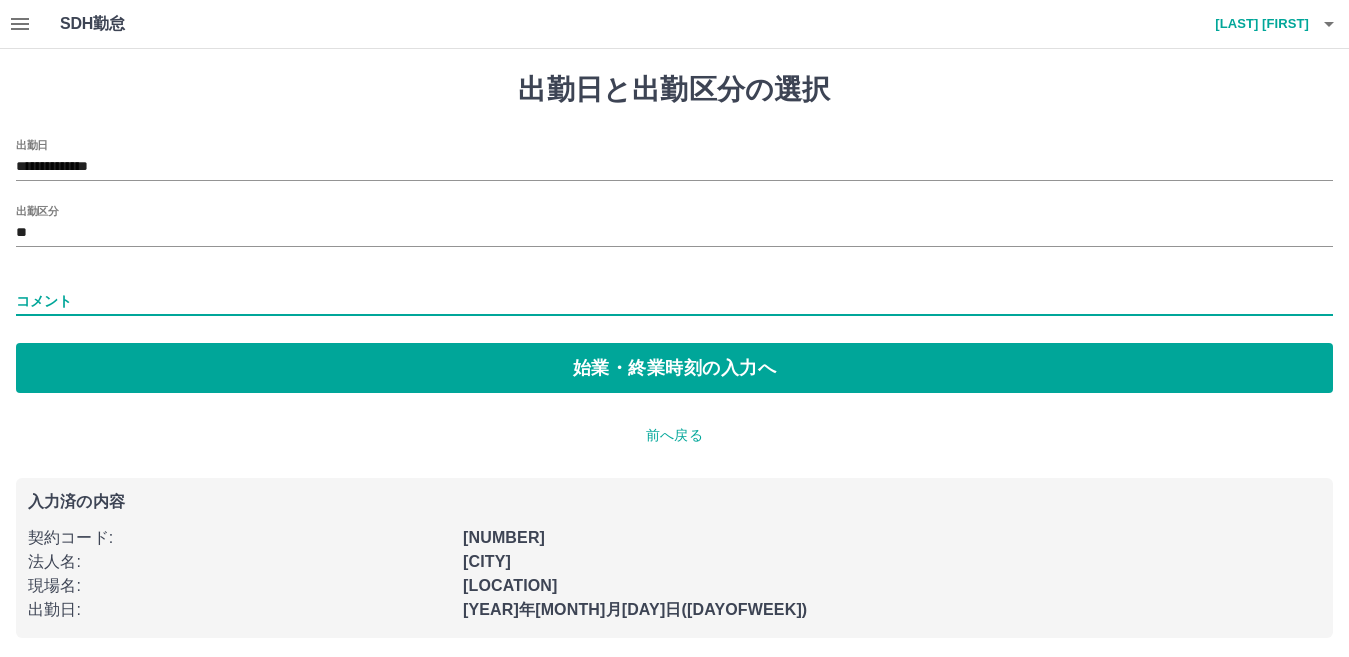 click on "コメント" at bounding box center (674, 301) 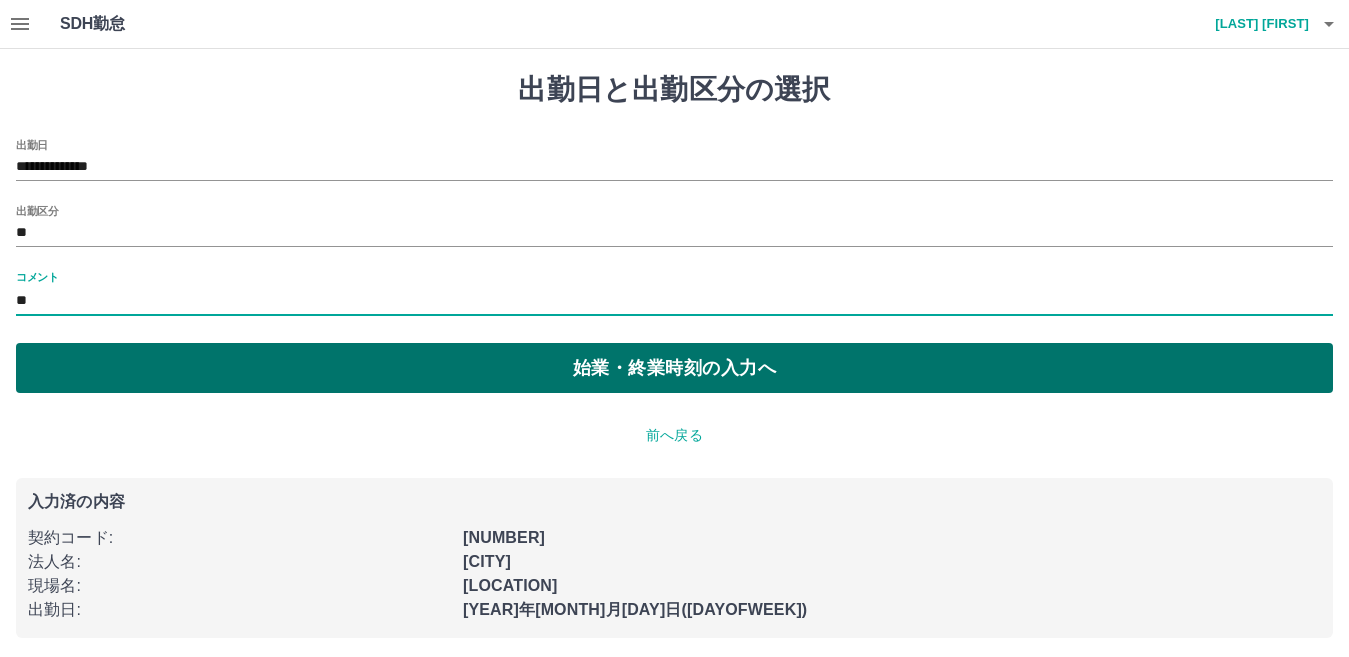 type on "**" 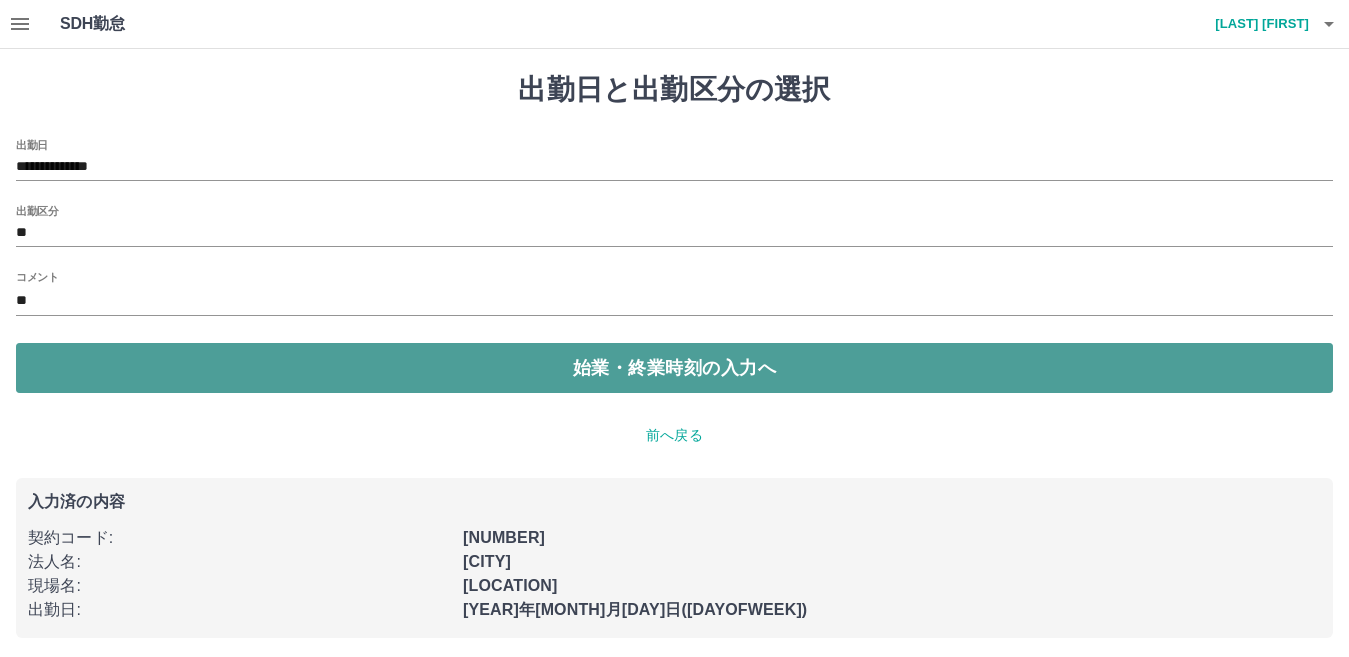 click on "始業・終業時刻の入力へ" at bounding box center [674, 368] 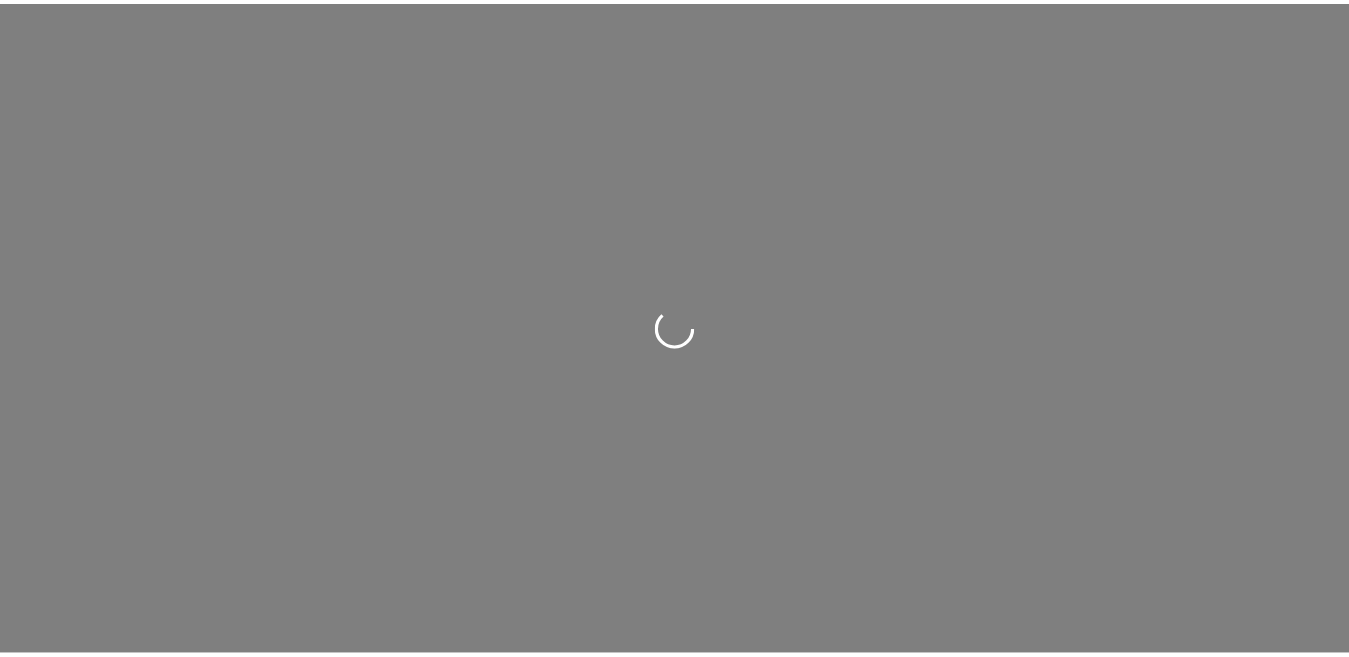 scroll, scrollTop: 0, scrollLeft: 0, axis: both 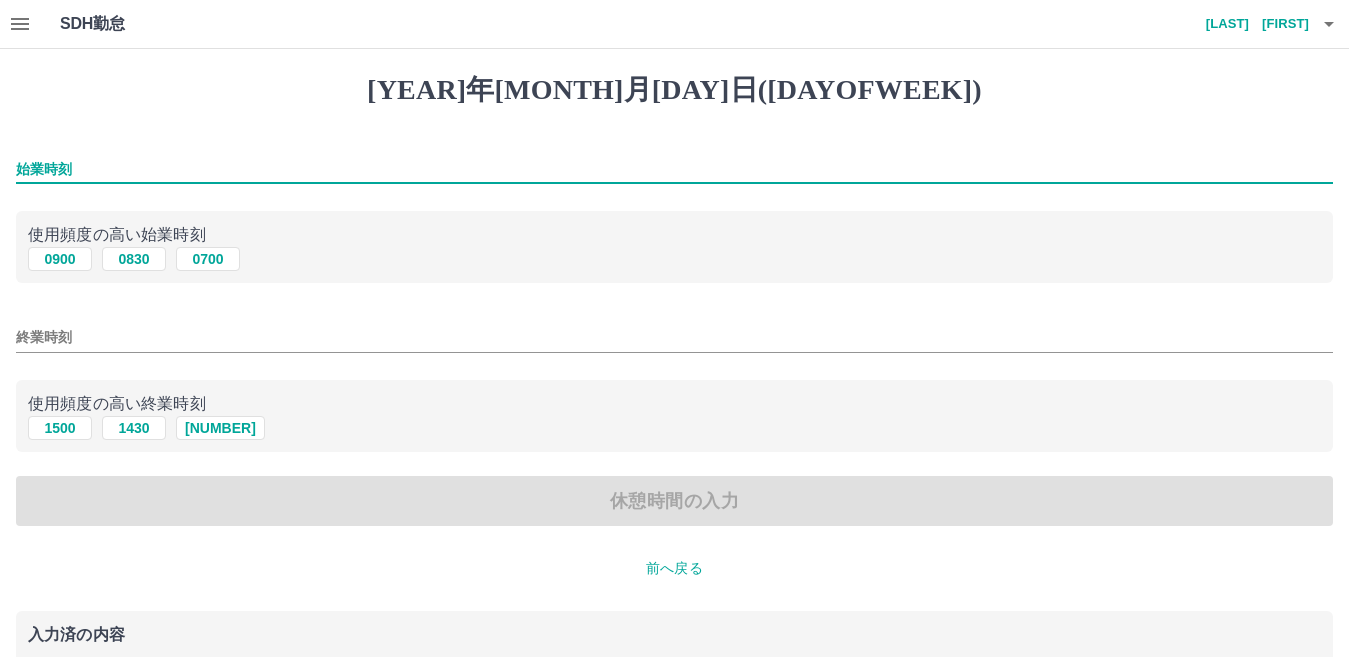 click on "始業時刻" at bounding box center [674, 169] 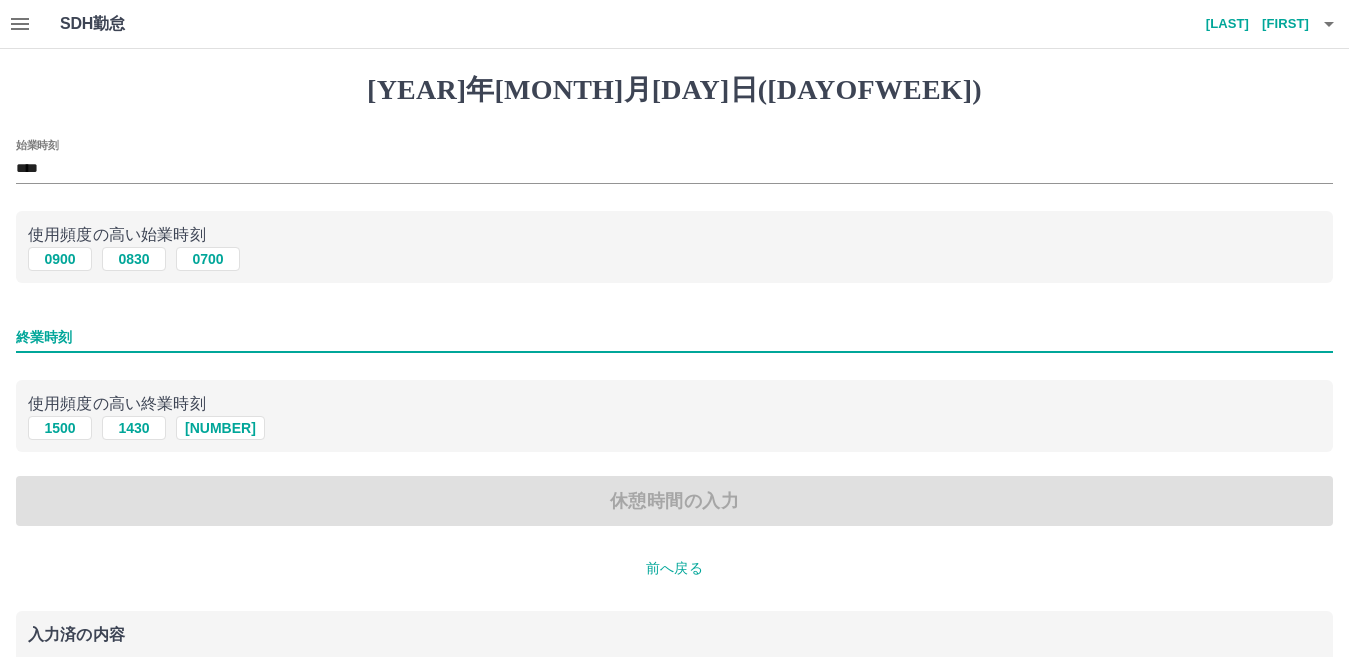 click on "終業時刻" at bounding box center [674, 337] 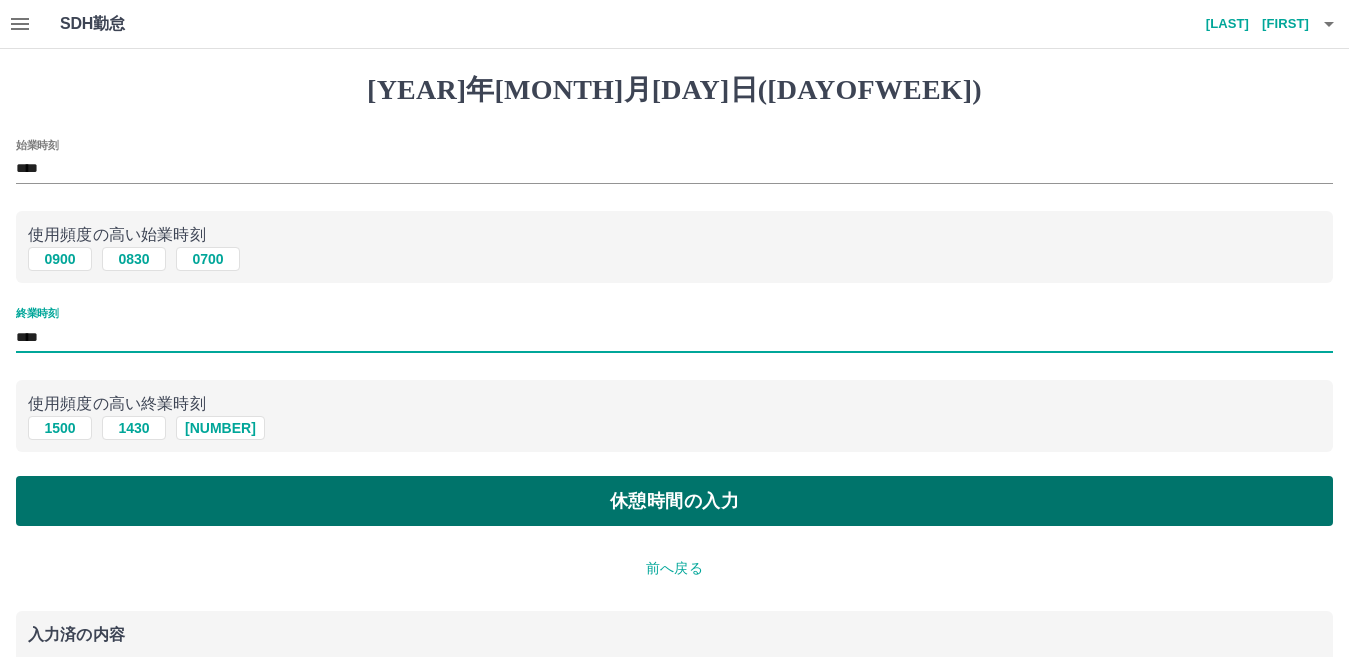 type on "****" 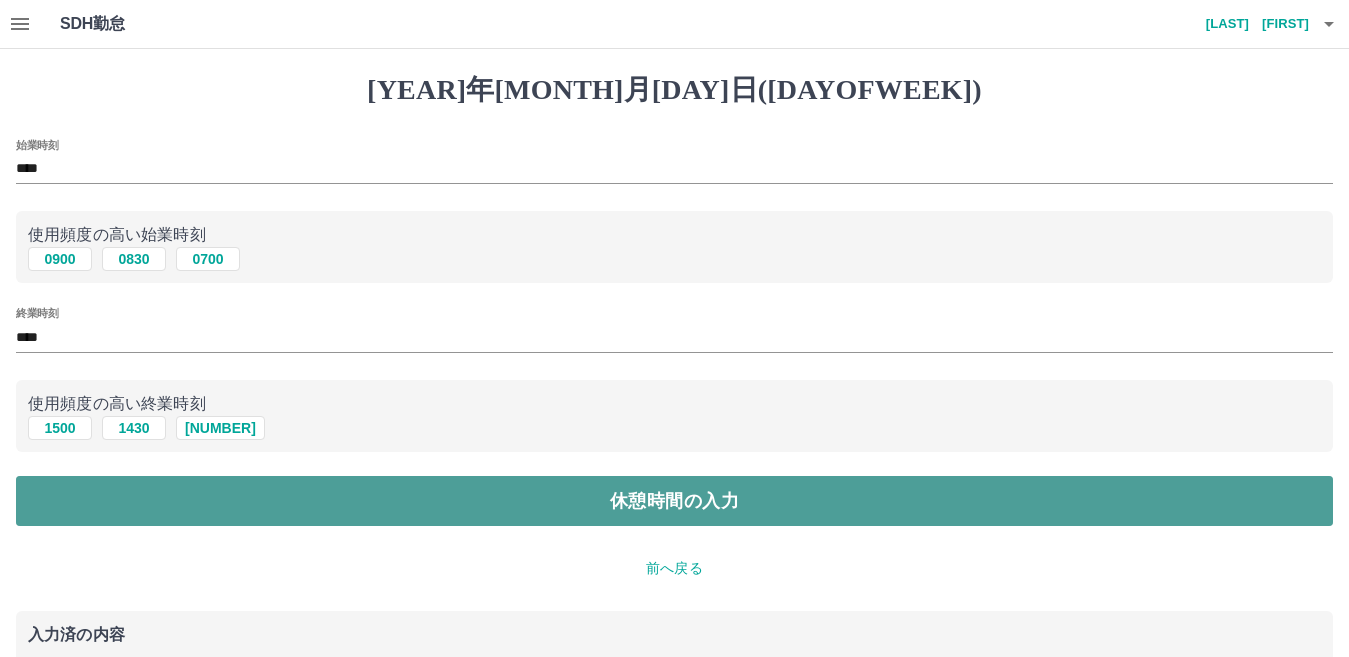 click on "休憩時間の入力" at bounding box center (674, 501) 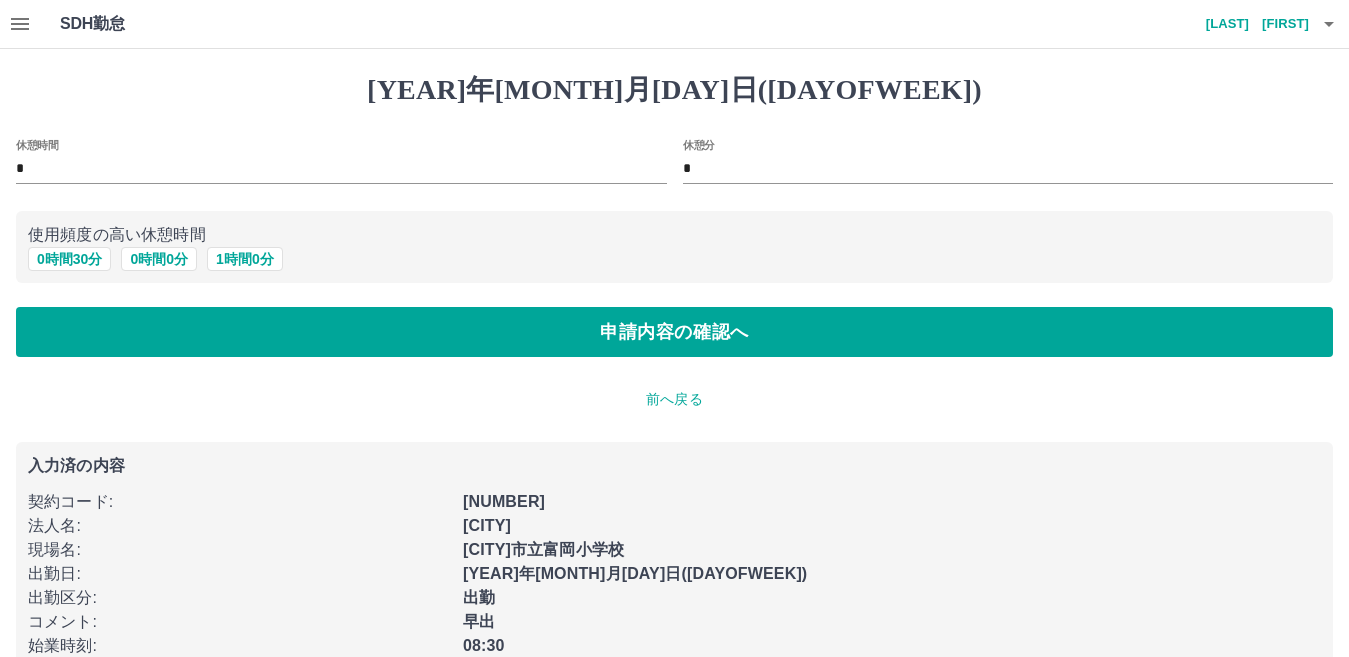 click on "*" at bounding box center (1008, 169) 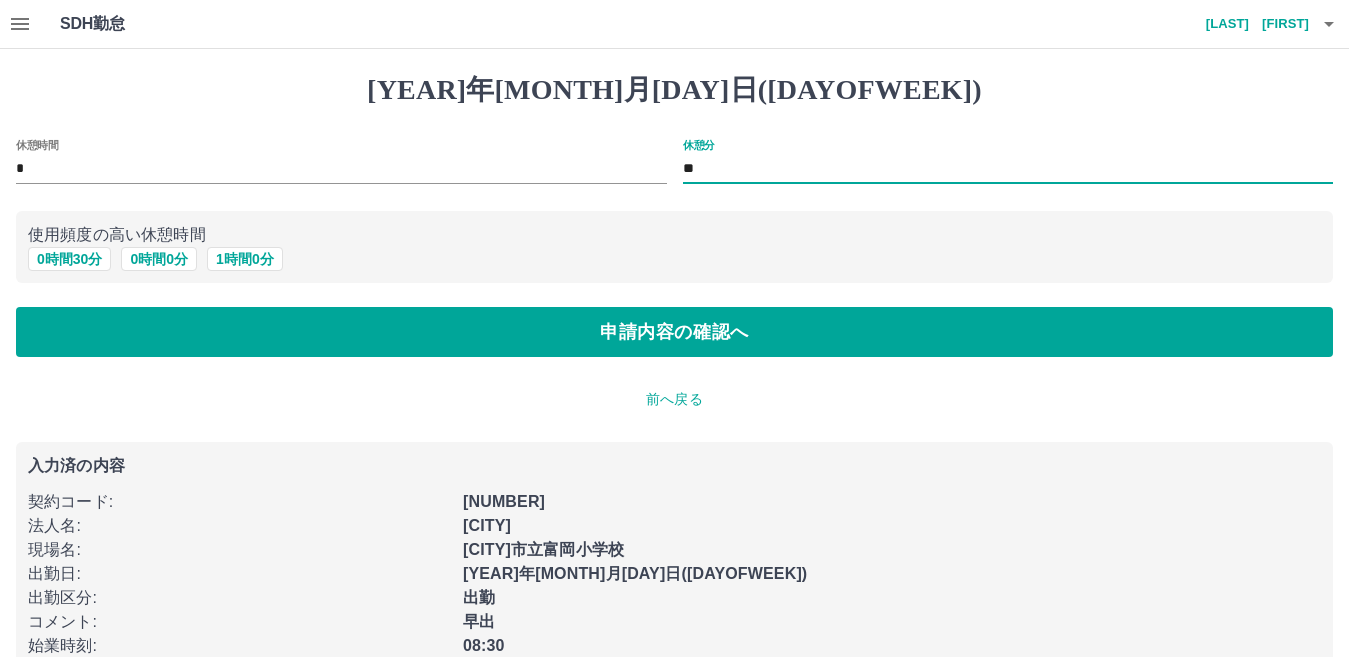 type on "**" 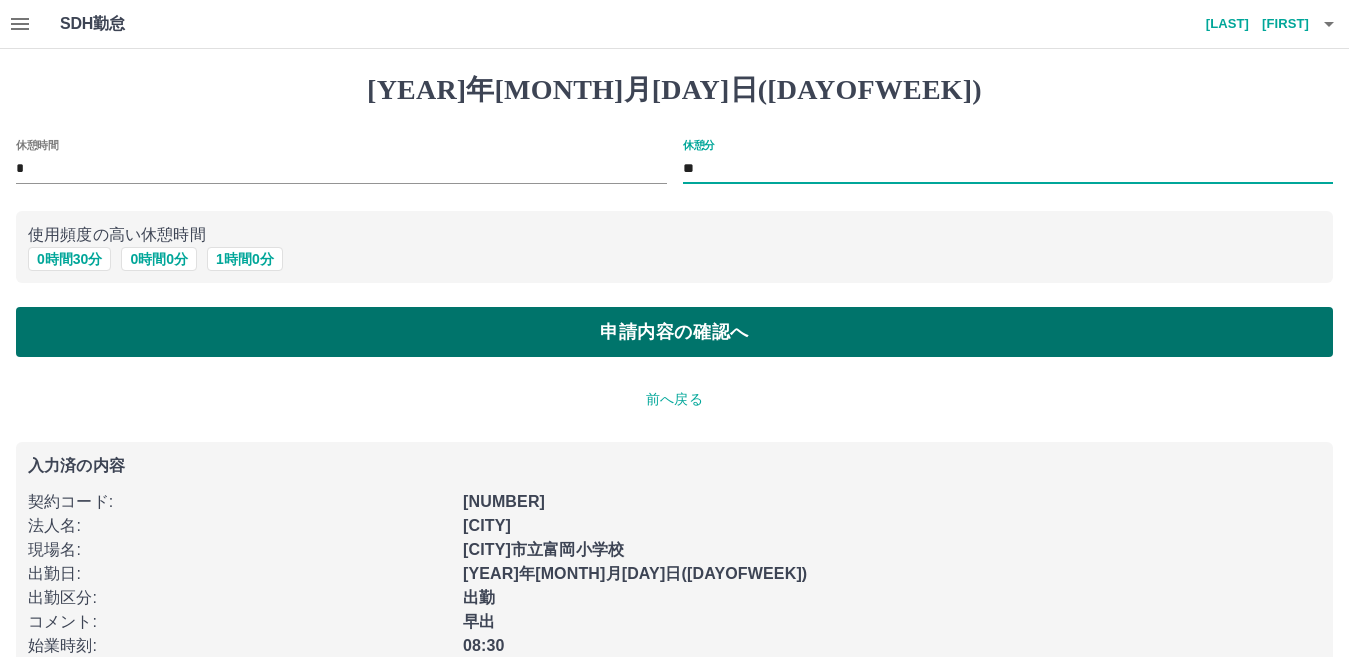 drag, startPoint x: 238, startPoint y: 322, endPoint x: 248, endPoint y: 327, distance: 11.18034 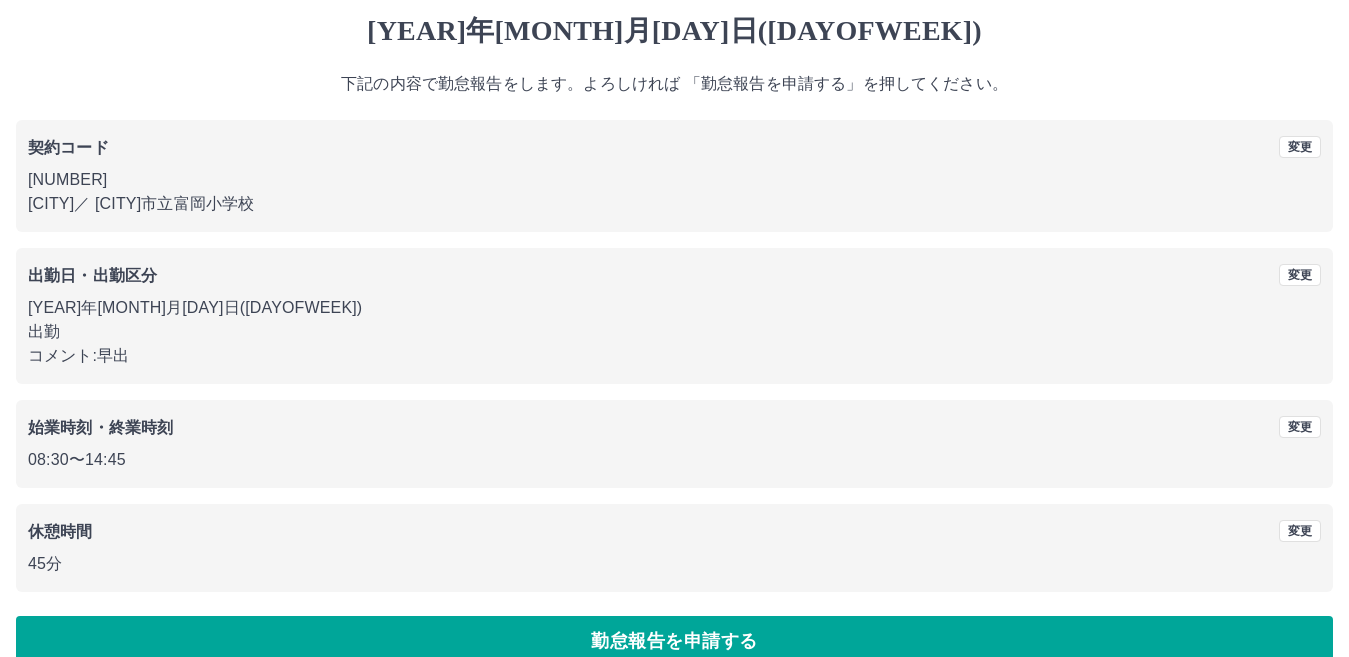 scroll, scrollTop: 92, scrollLeft: 0, axis: vertical 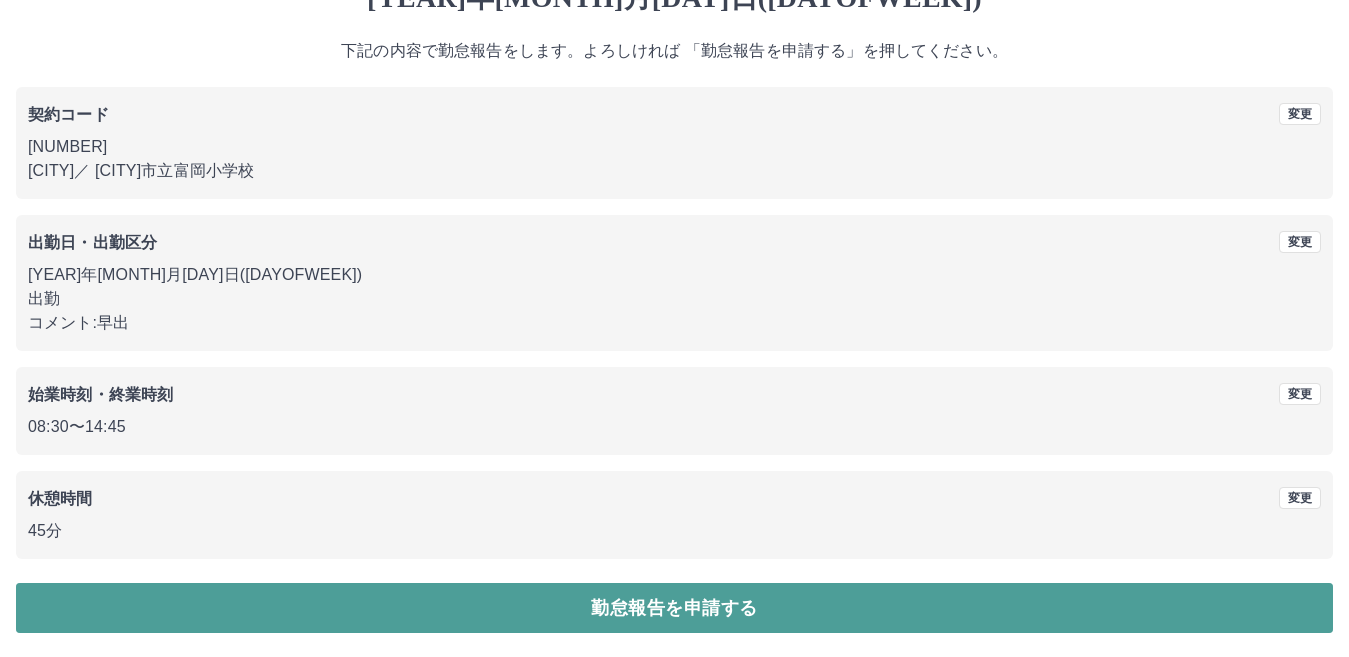 click on "勤怠報告を申請する" at bounding box center (674, 608) 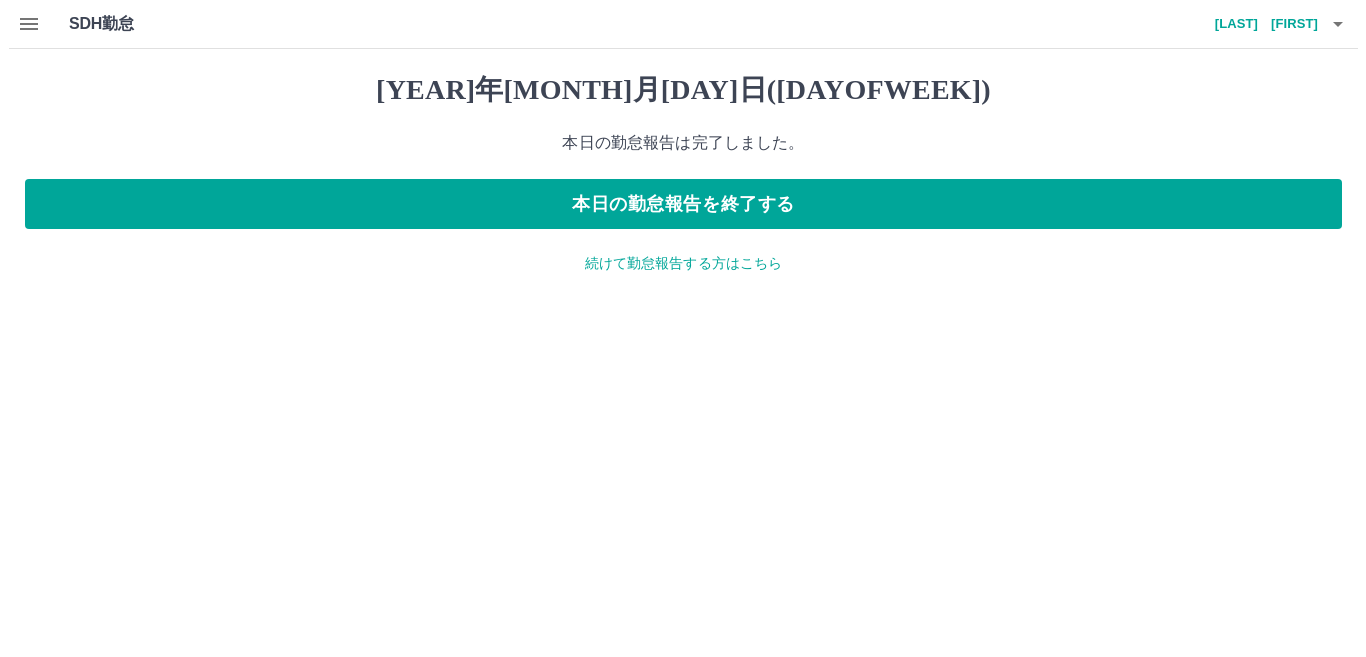 scroll, scrollTop: 0, scrollLeft: 0, axis: both 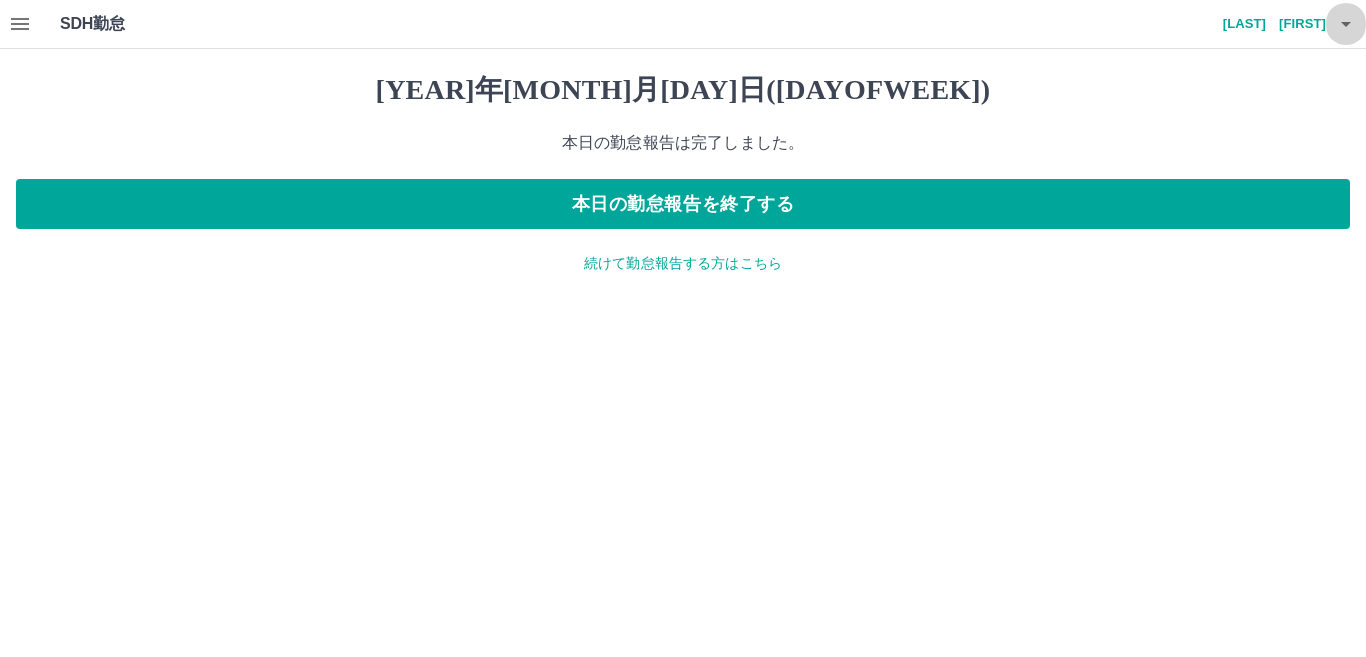 click at bounding box center (1346, 24) 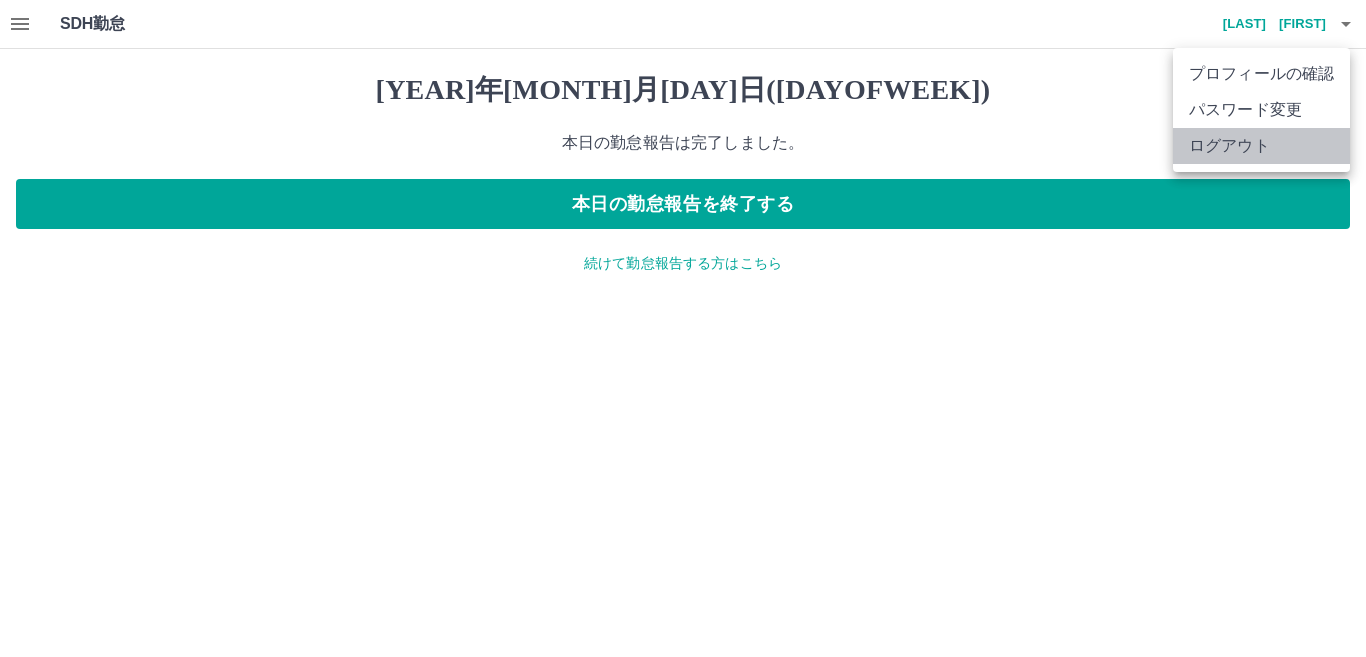 click on "ログアウト" at bounding box center [1261, 146] 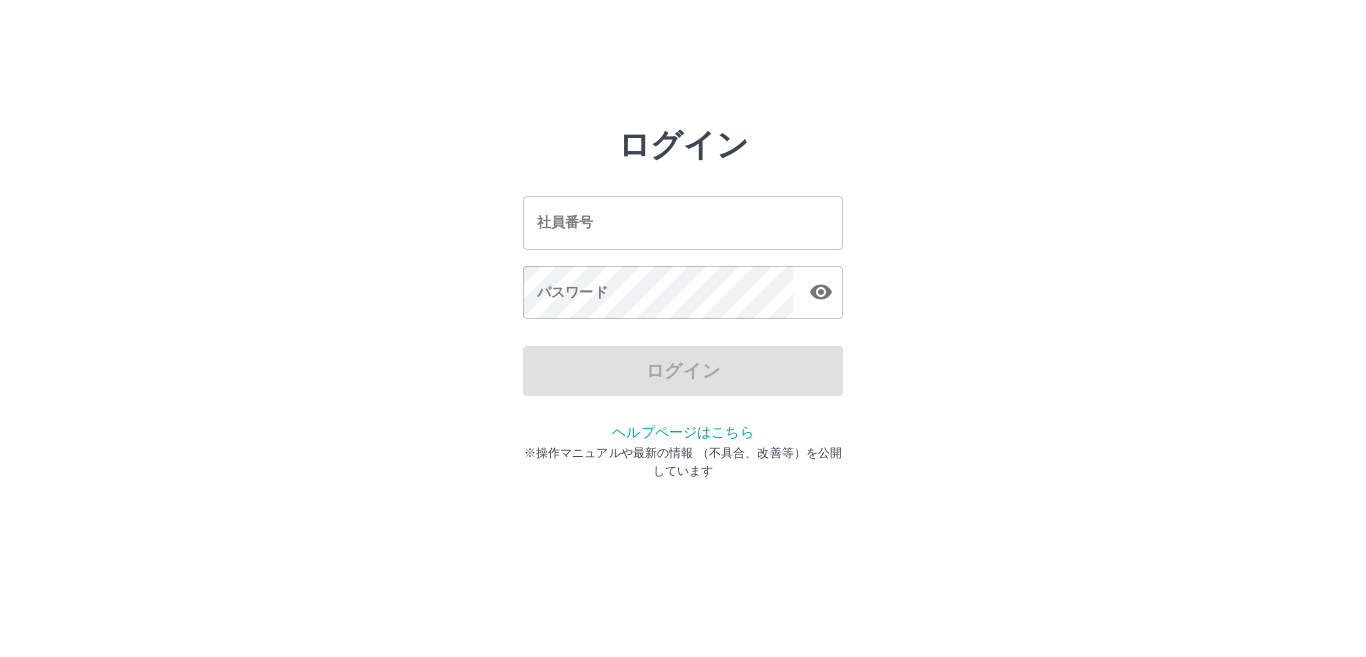 scroll, scrollTop: 0, scrollLeft: 0, axis: both 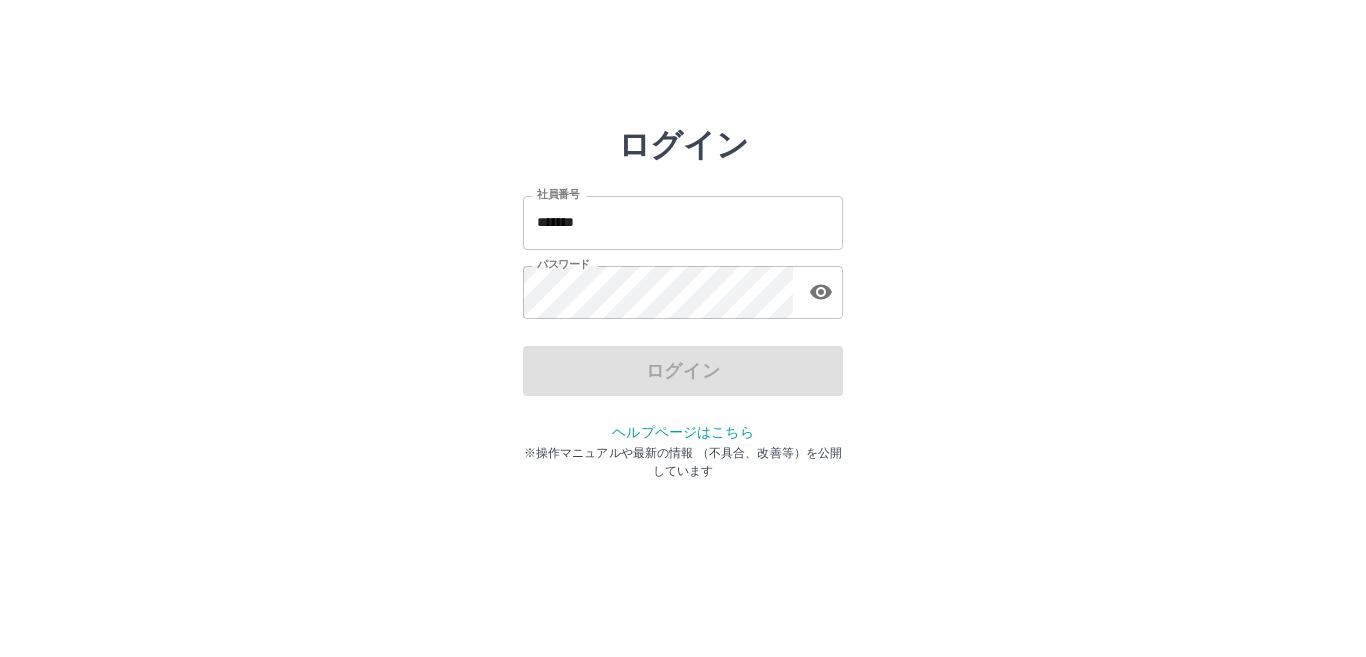 click on "*******" at bounding box center (683, 222) 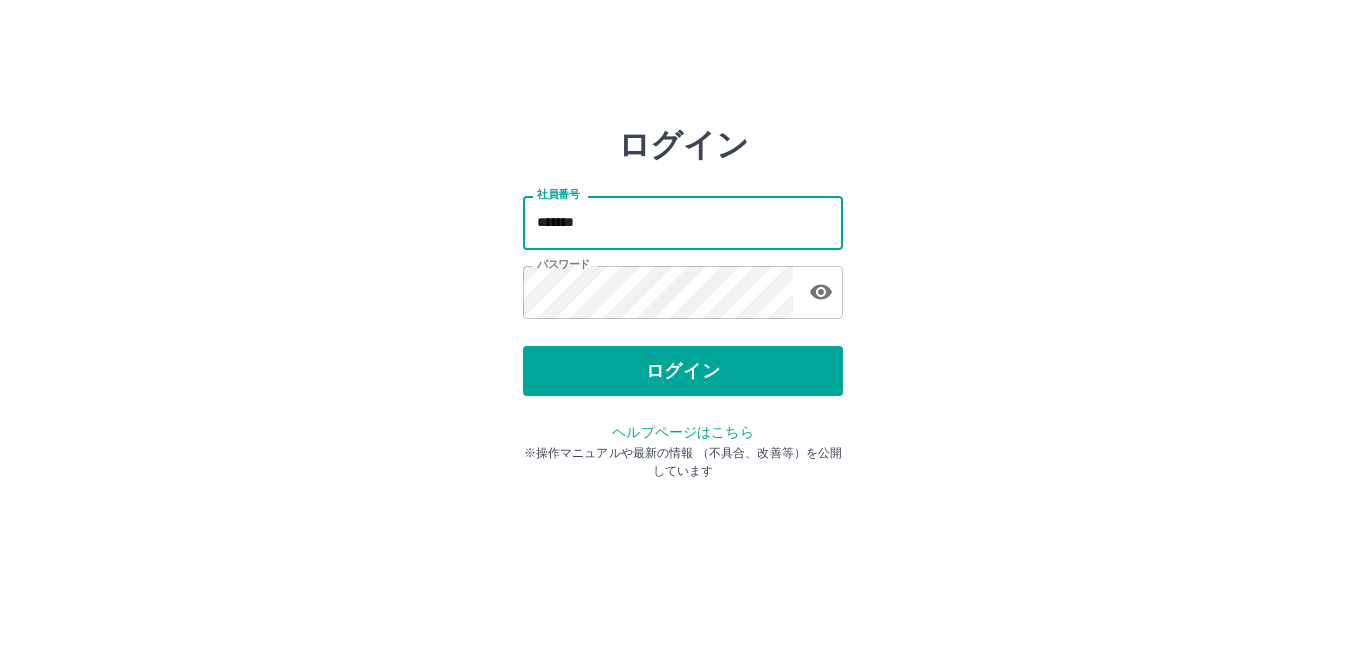 type on "*******" 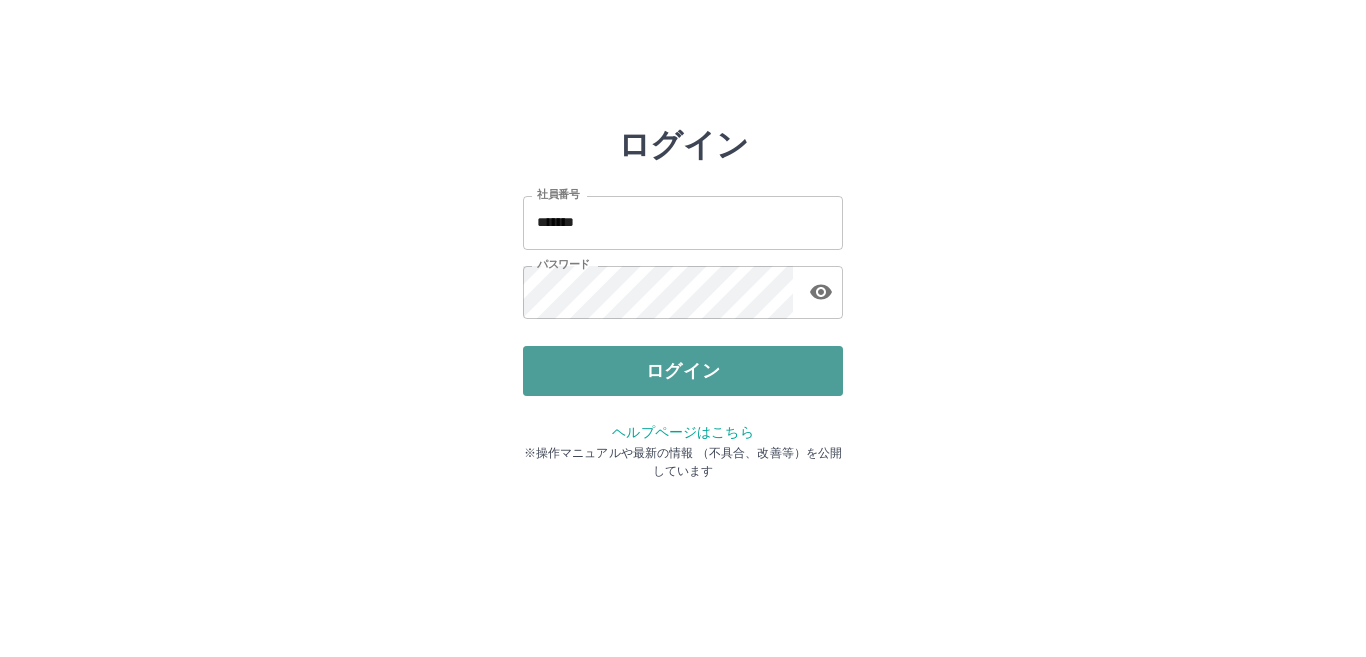 click on "ログイン" at bounding box center (683, 371) 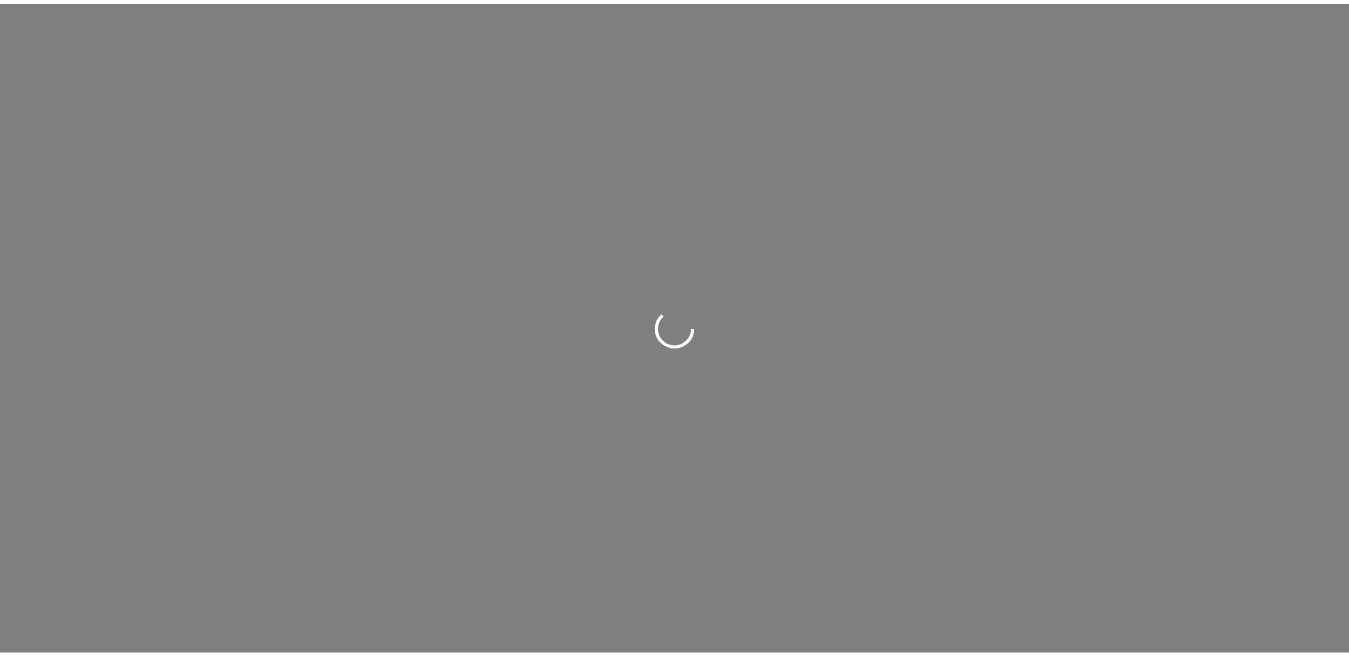 scroll, scrollTop: 0, scrollLeft: 0, axis: both 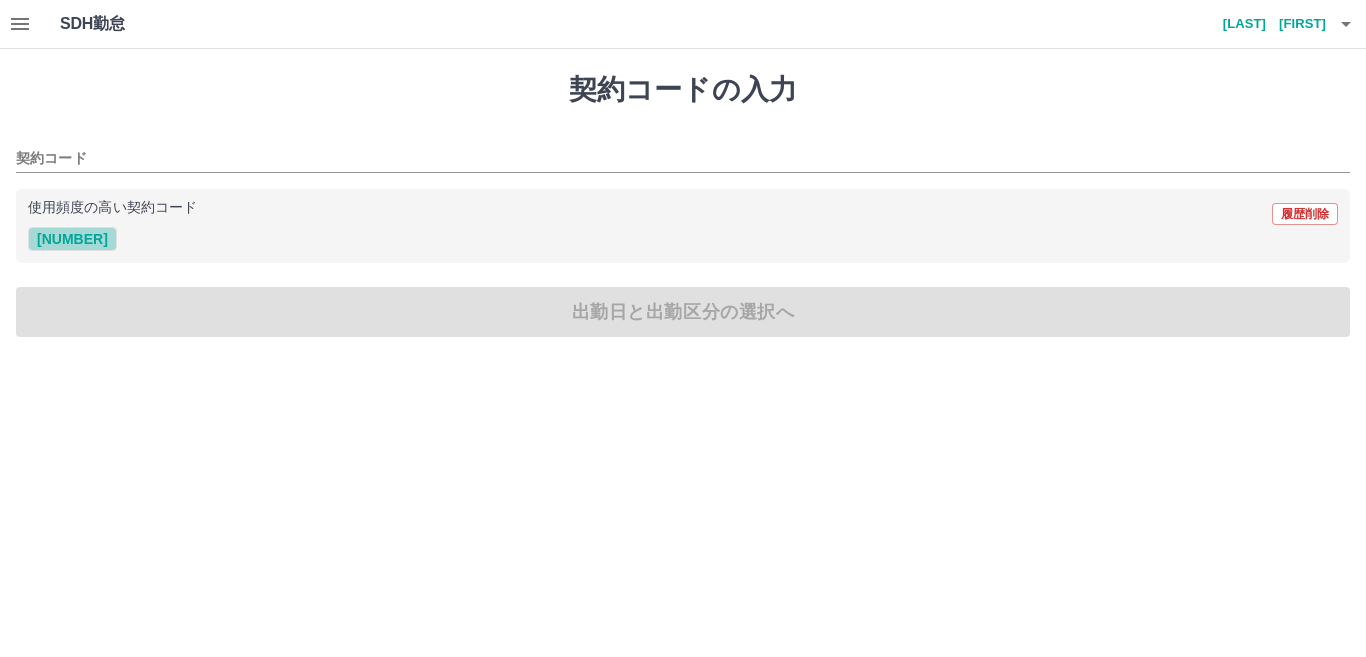 click on "[NUMBER]" at bounding box center [72, 239] 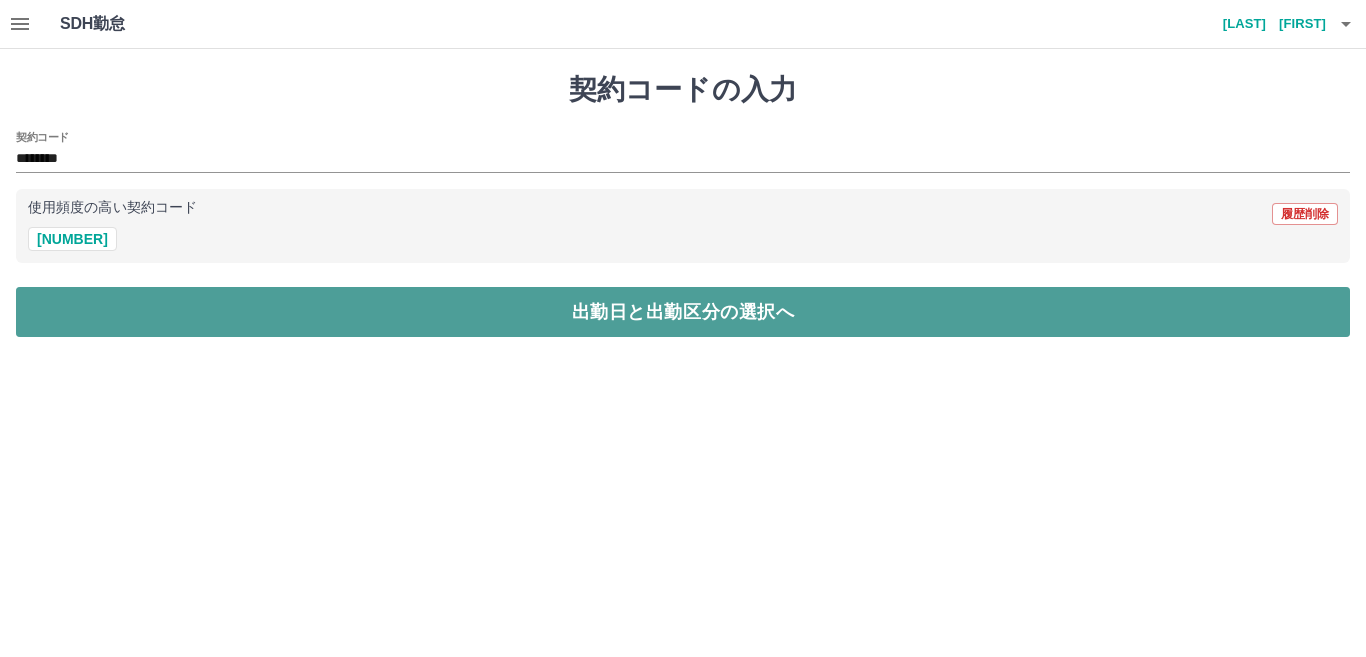 click on "出勤日と出勤区分の選択へ" at bounding box center [683, 312] 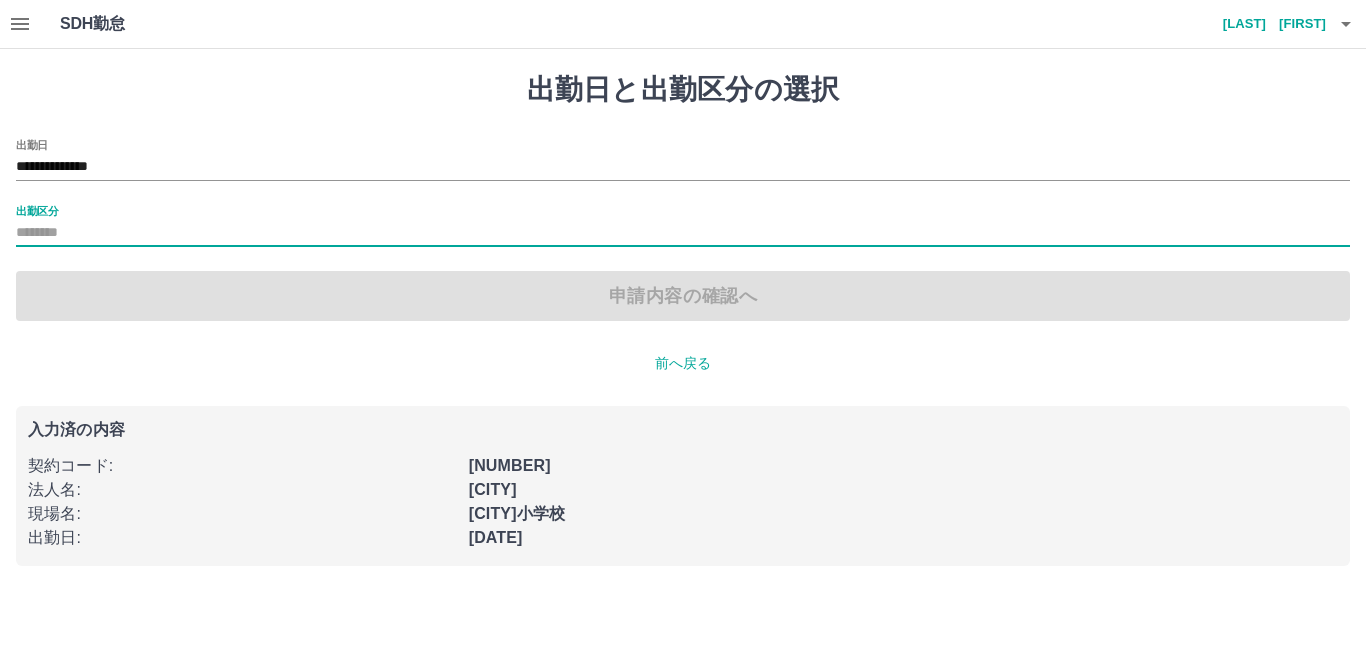 click on "出勤区分" at bounding box center (683, 233) 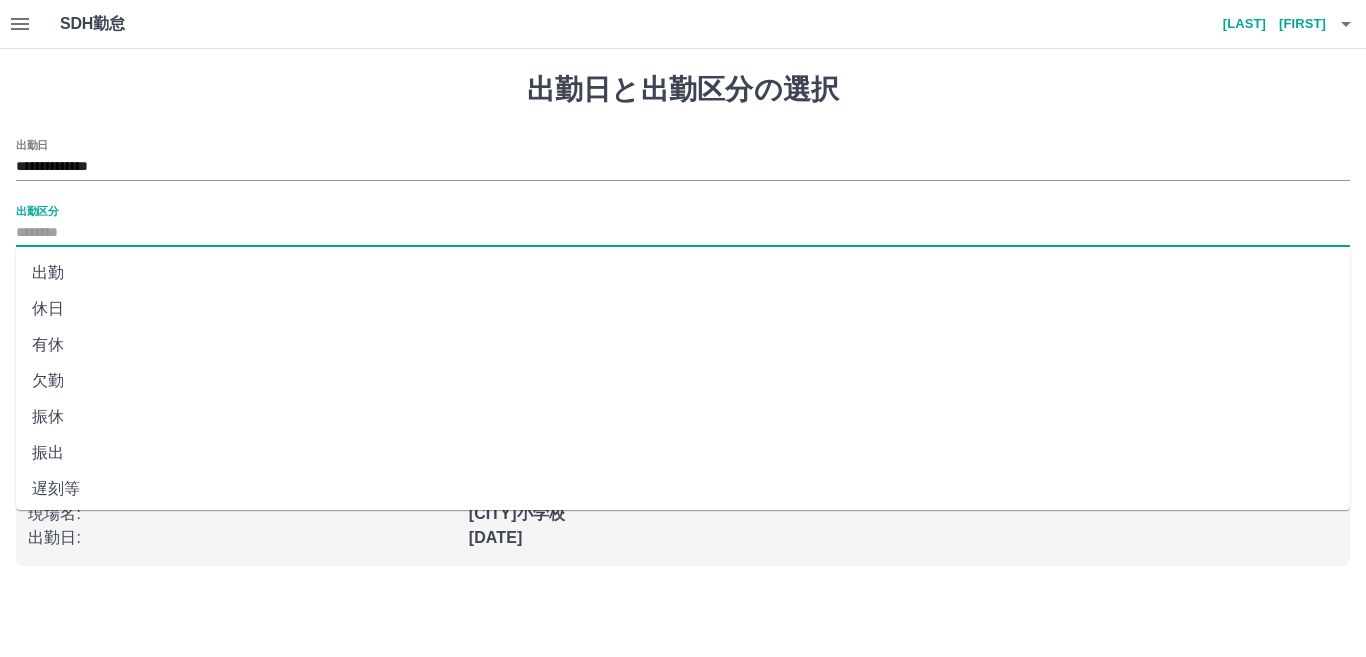 click on "出勤" at bounding box center [683, 273] 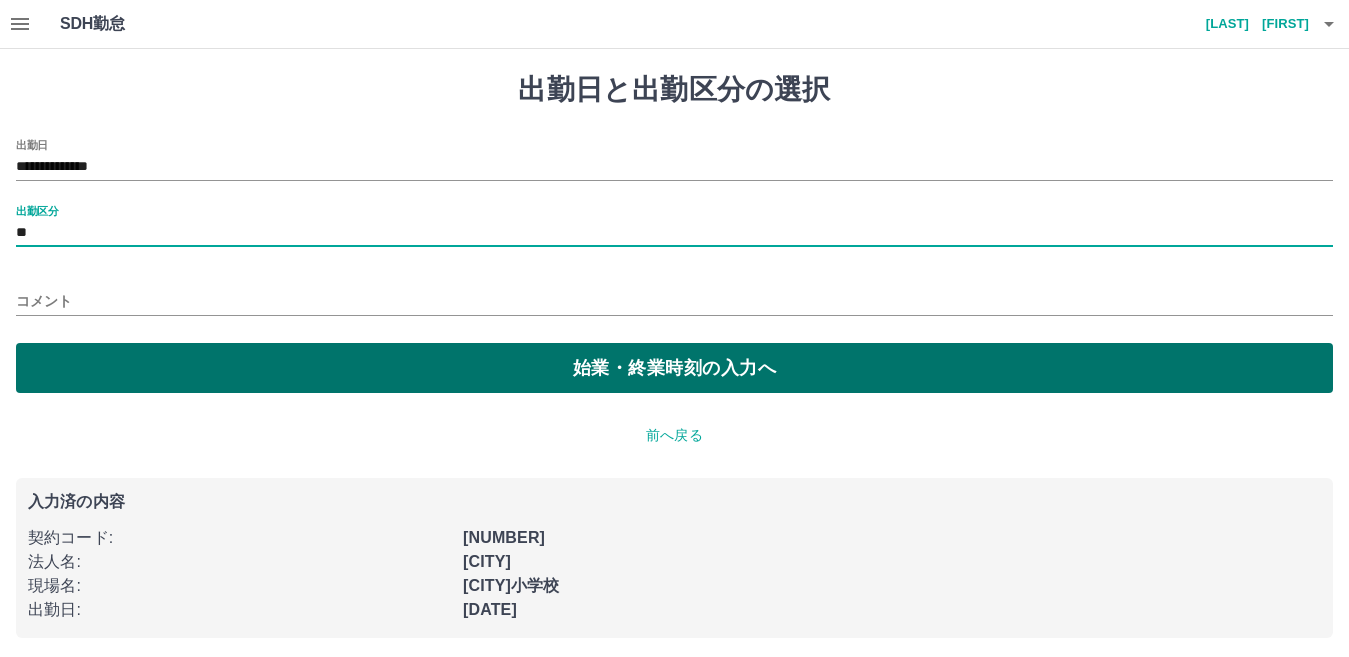 click on "始業・終業時刻の入力へ" at bounding box center (674, 368) 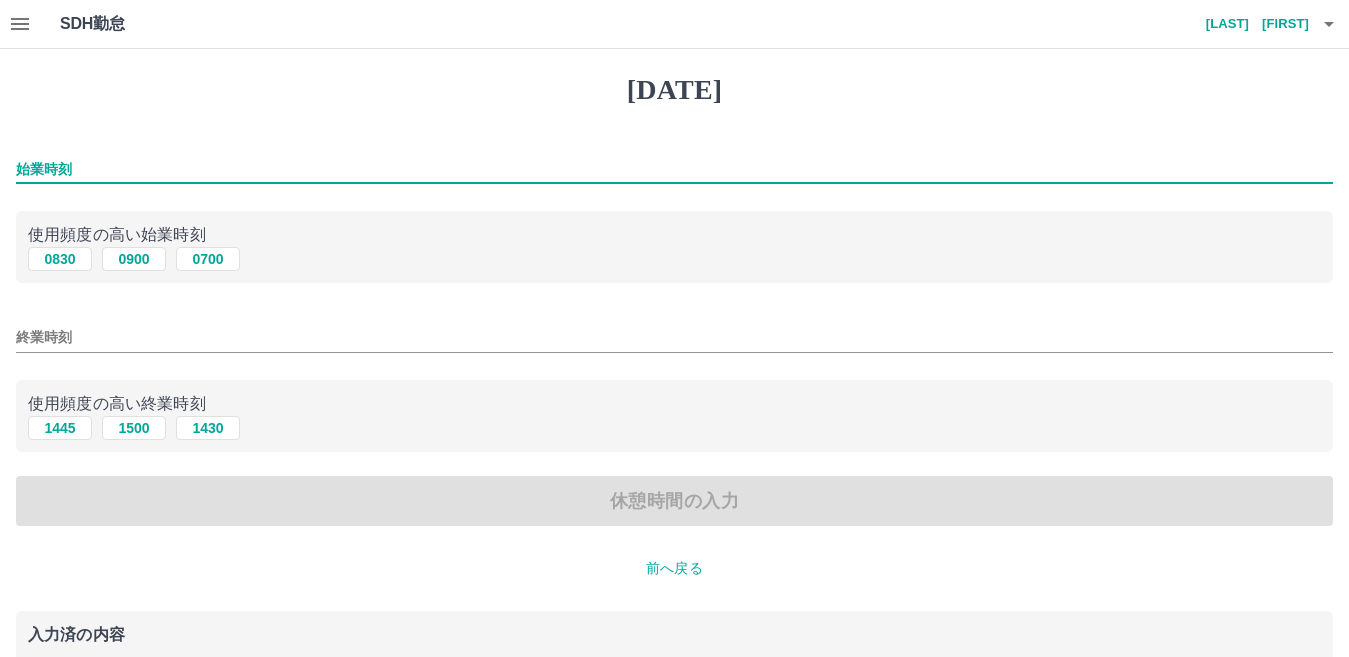 click on "始業時刻" at bounding box center (674, 169) 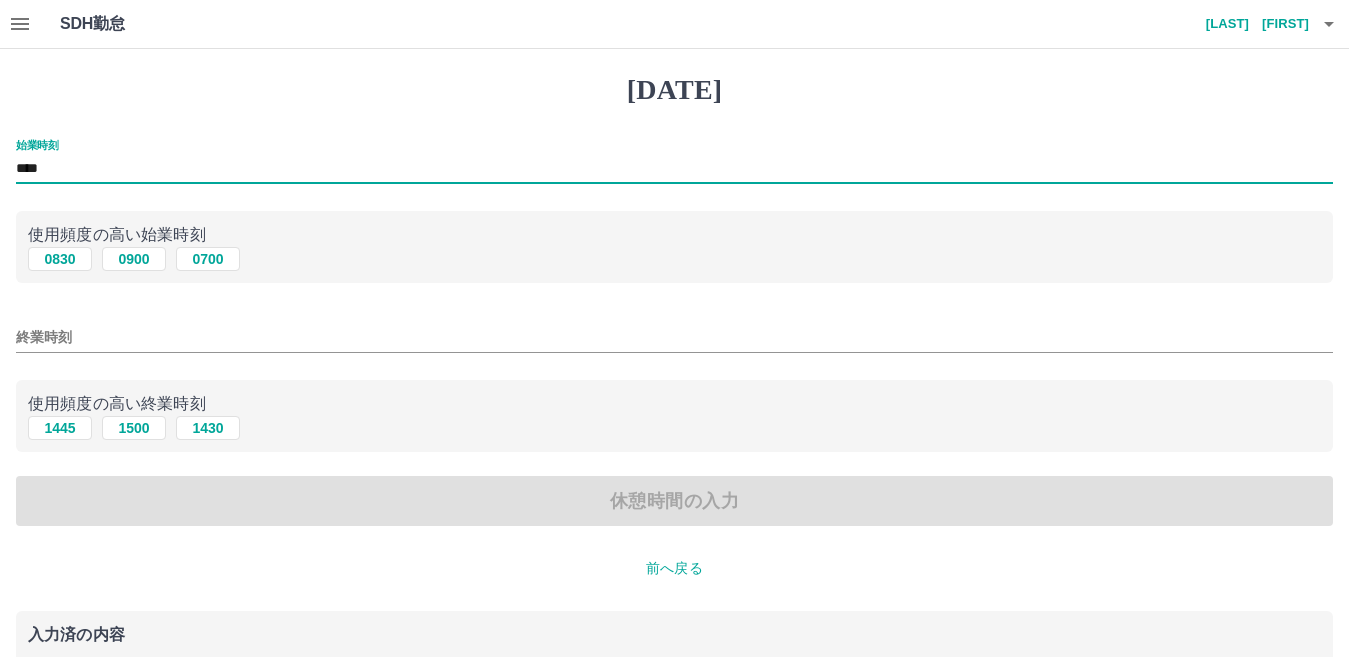 type on "****" 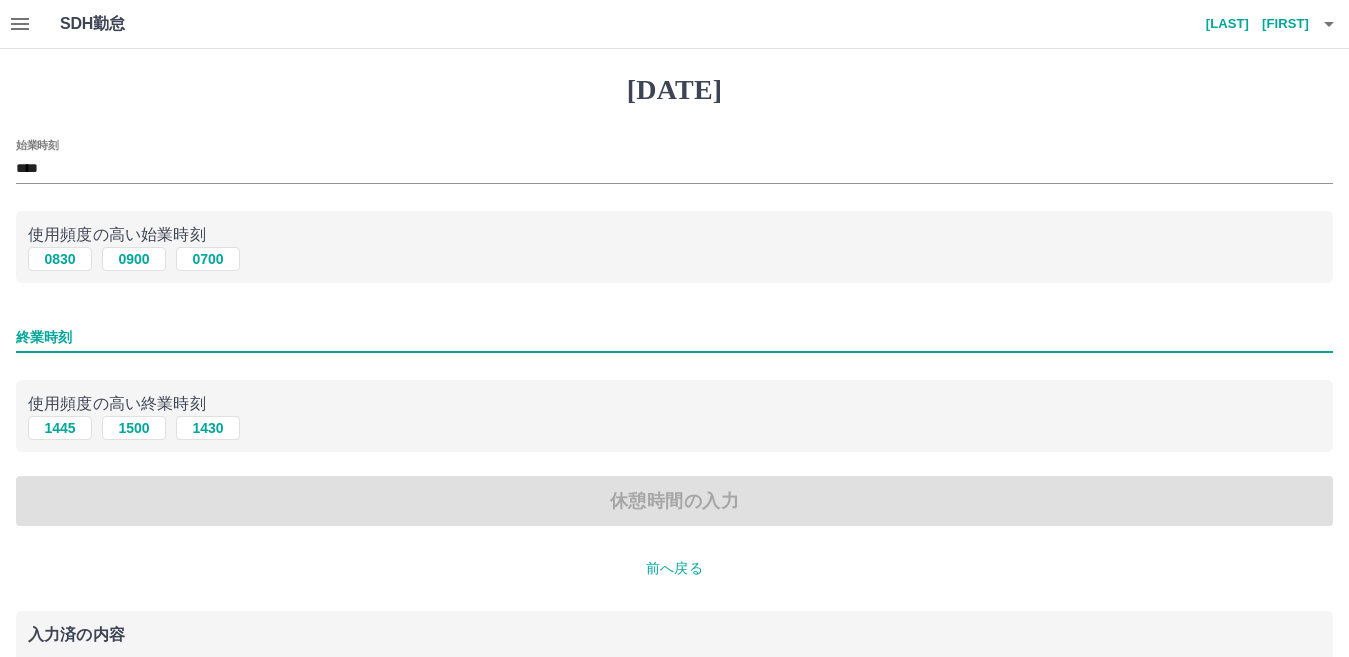 click on "終業時刻" at bounding box center [674, 337] 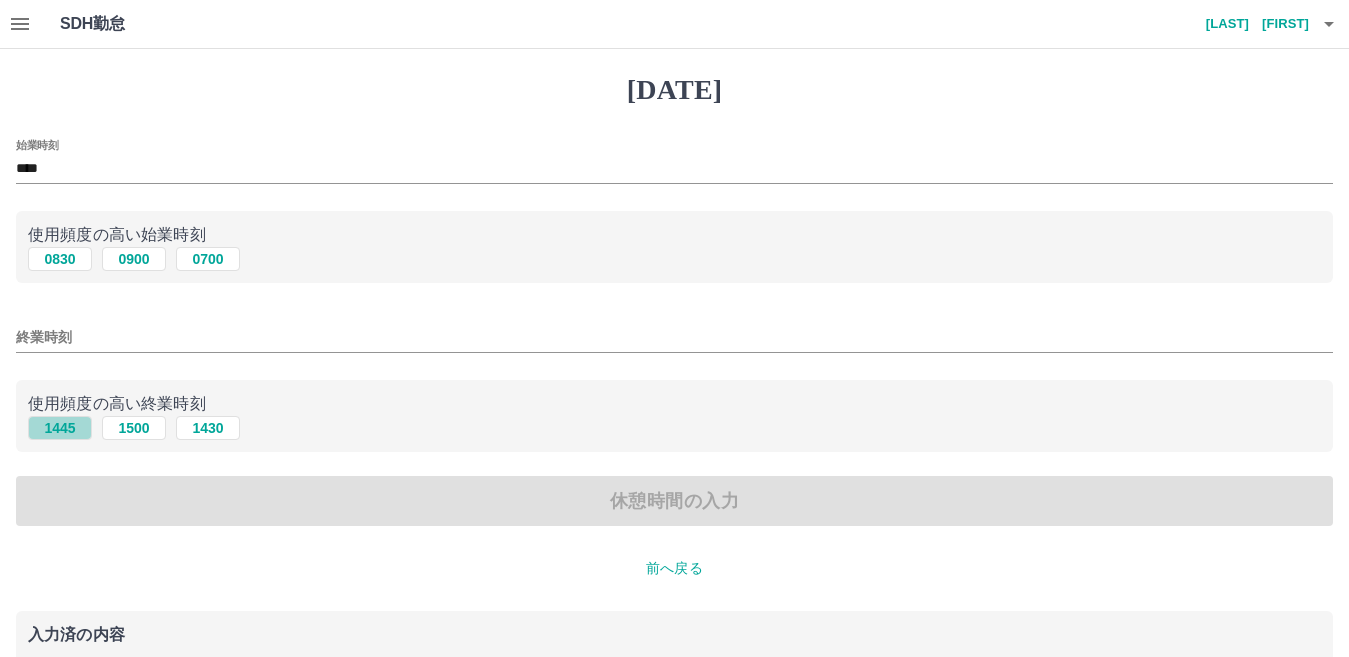 click on "1445" at bounding box center (60, 259) 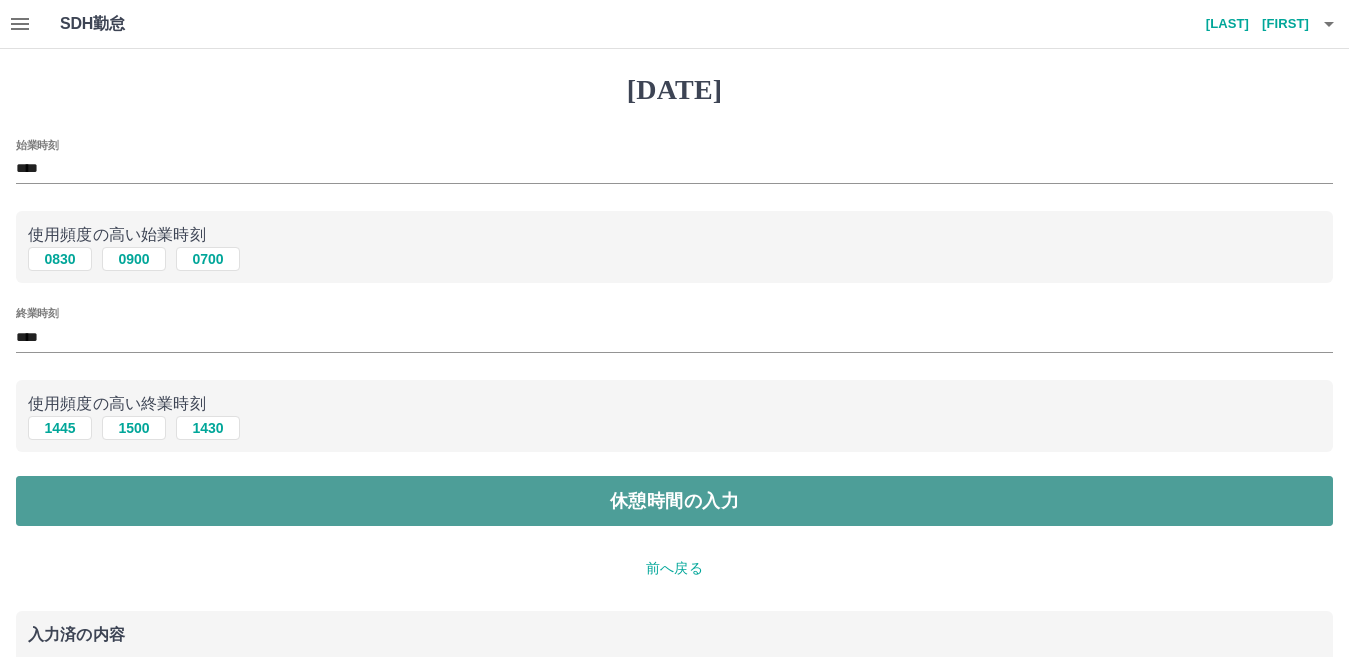 click on "休憩時間の入力" at bounding box center (674, 501) 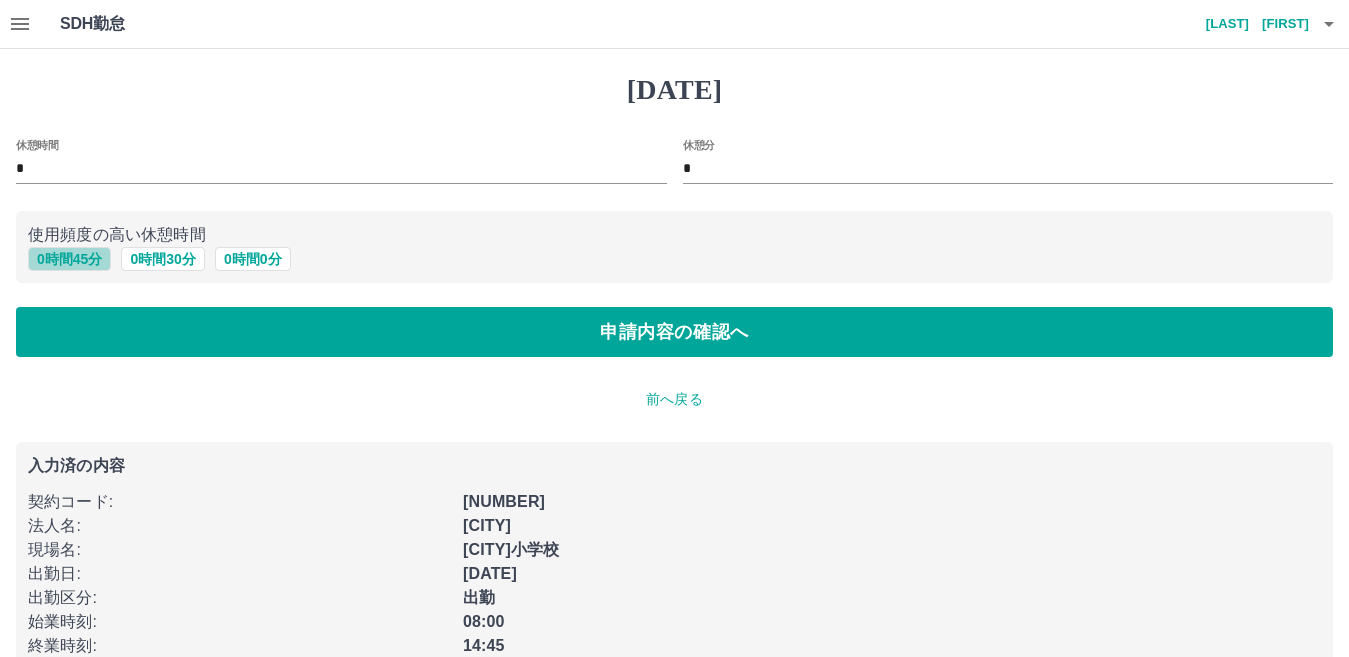 click on "0 時間 45 分" at bounding box center (69, 259) 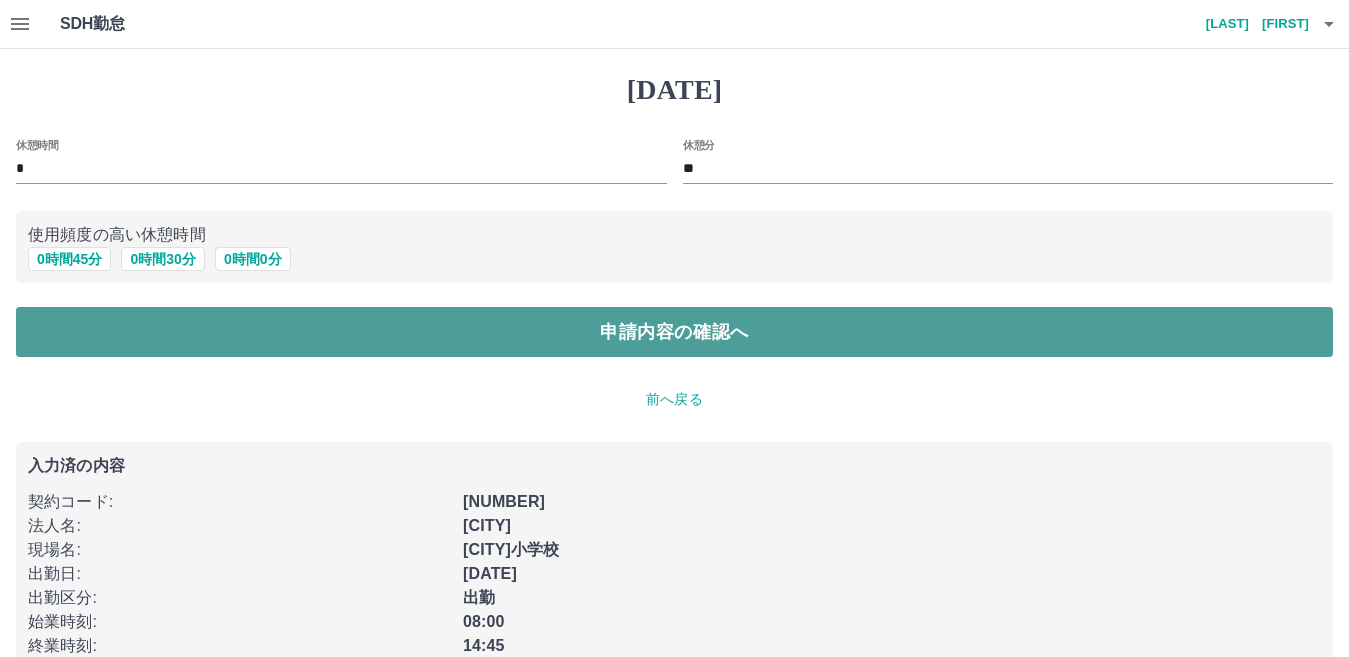 click on "申請内容の確認へ" at bounding box center [674, 332] 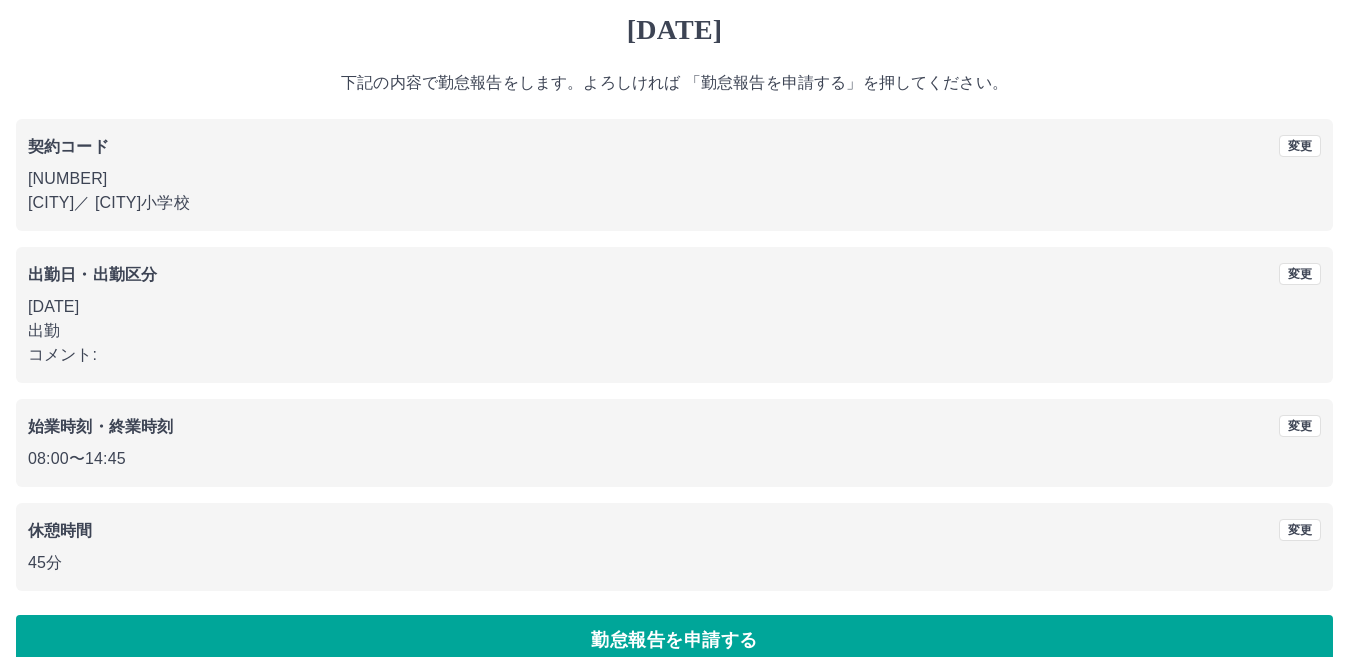 scroll, scrollTop: 92, scrollLeft: 0, axis: vertical 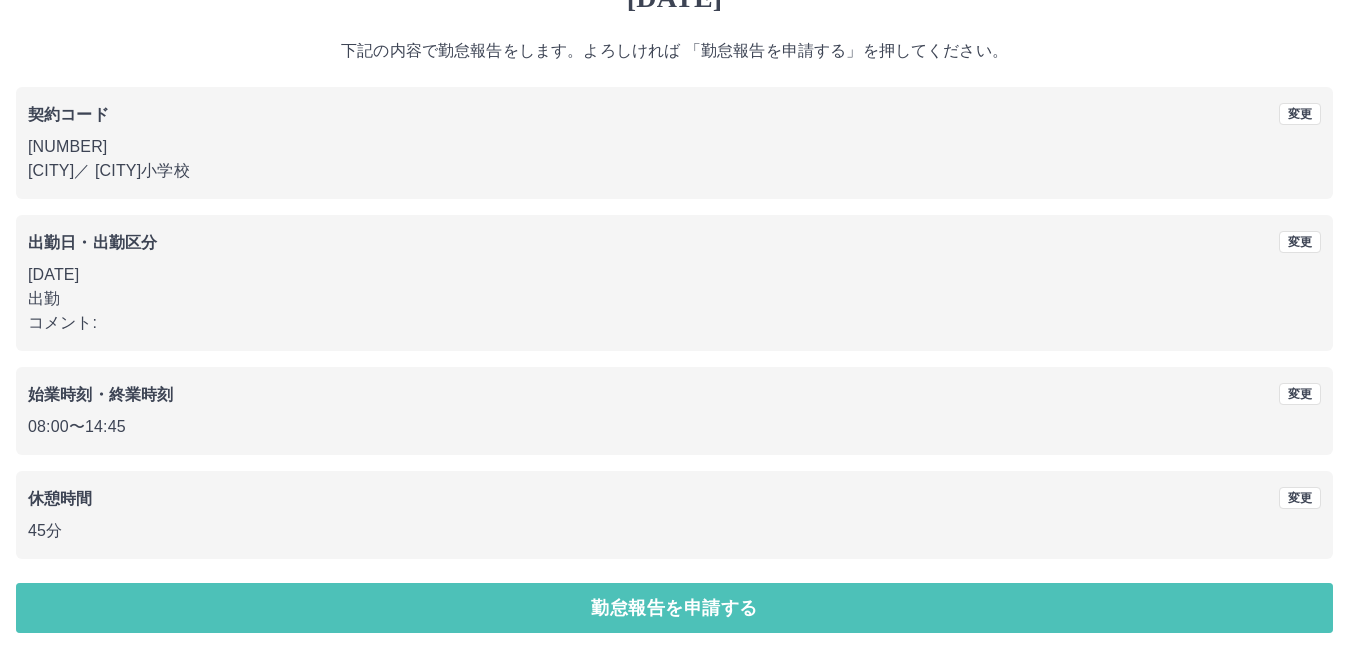 click on "勤怠報告を申請する" at bounding box center [674, 608] 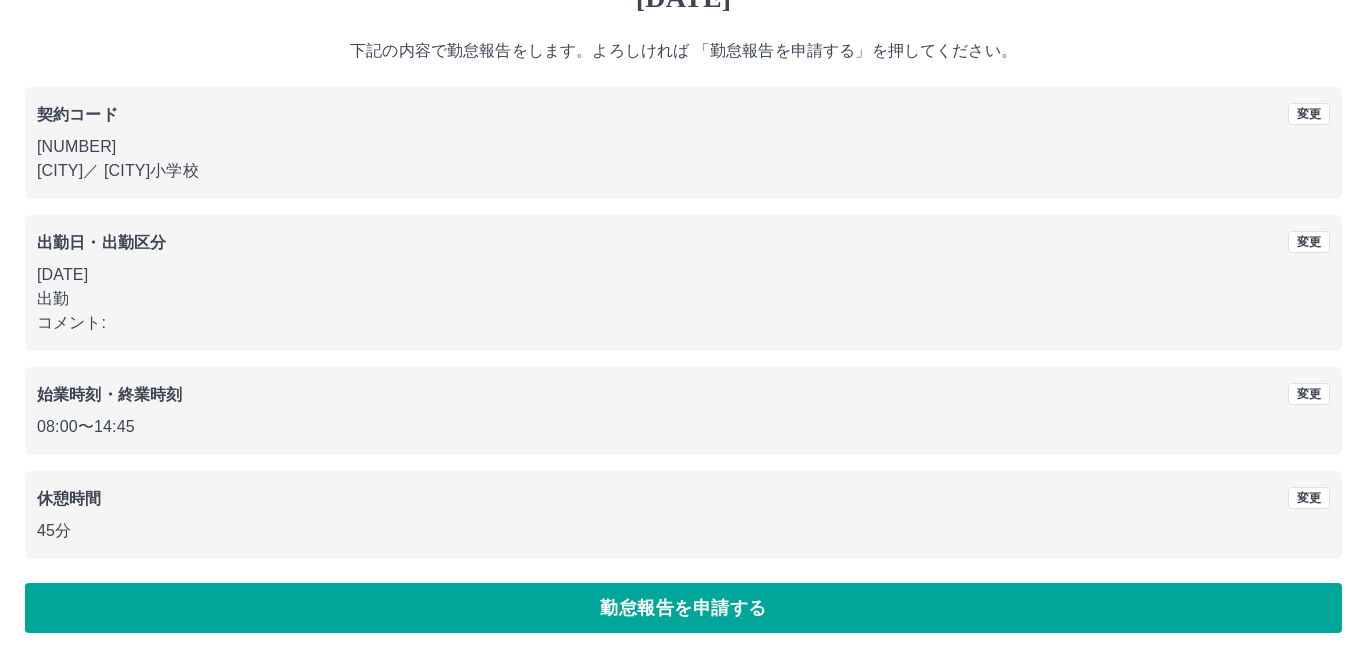scroll, scrollTop: 0, scrollLeft: 0, axis: both 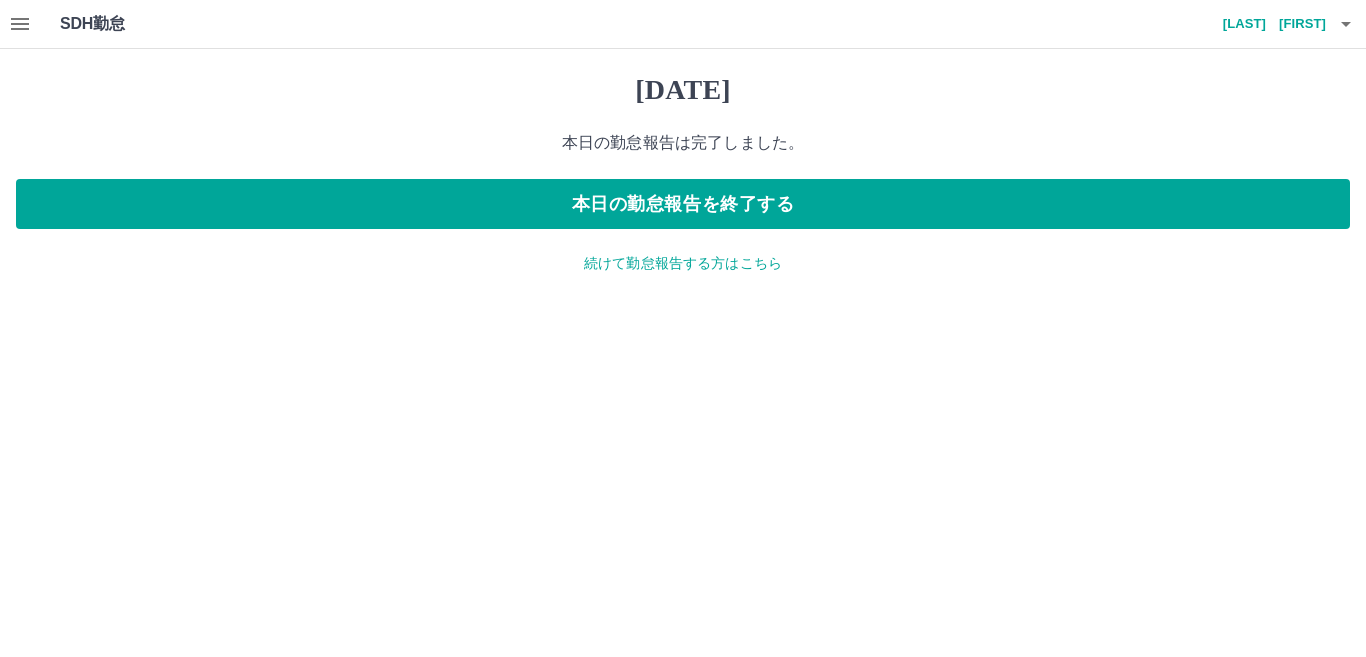 click at bounding box center (1346, 24) 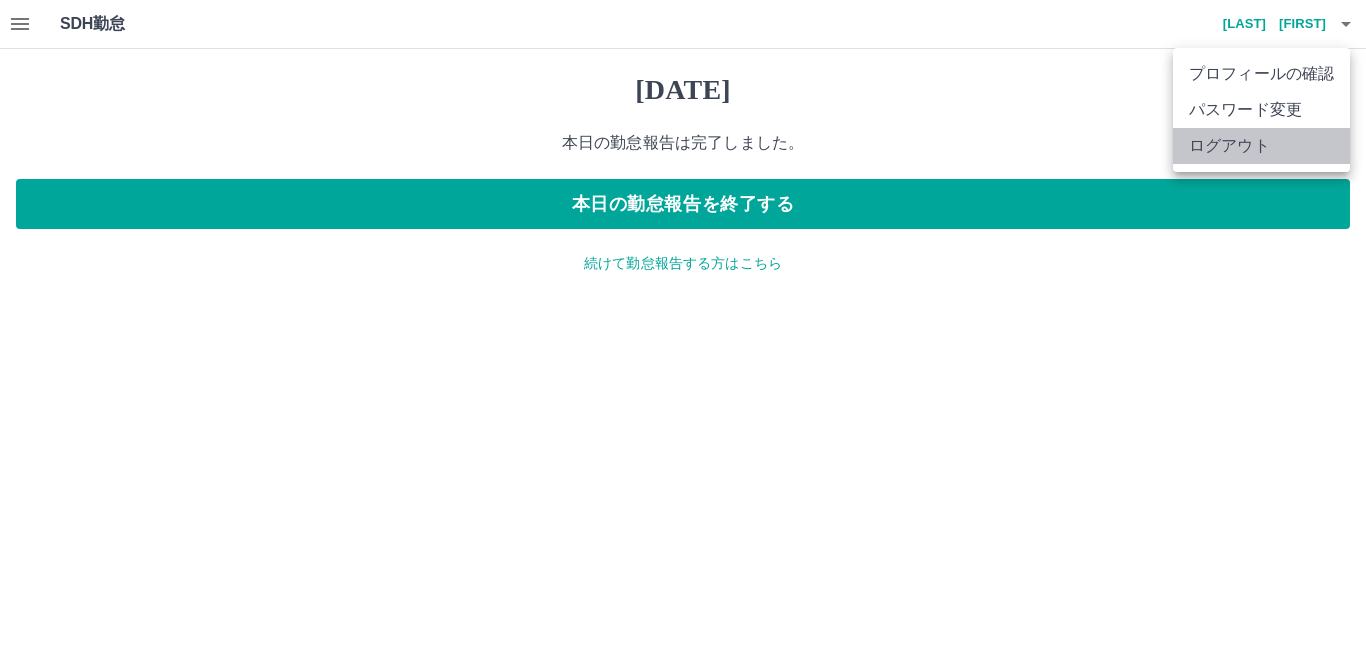 click on "ログアウト" at bounding box center (1261, 146) 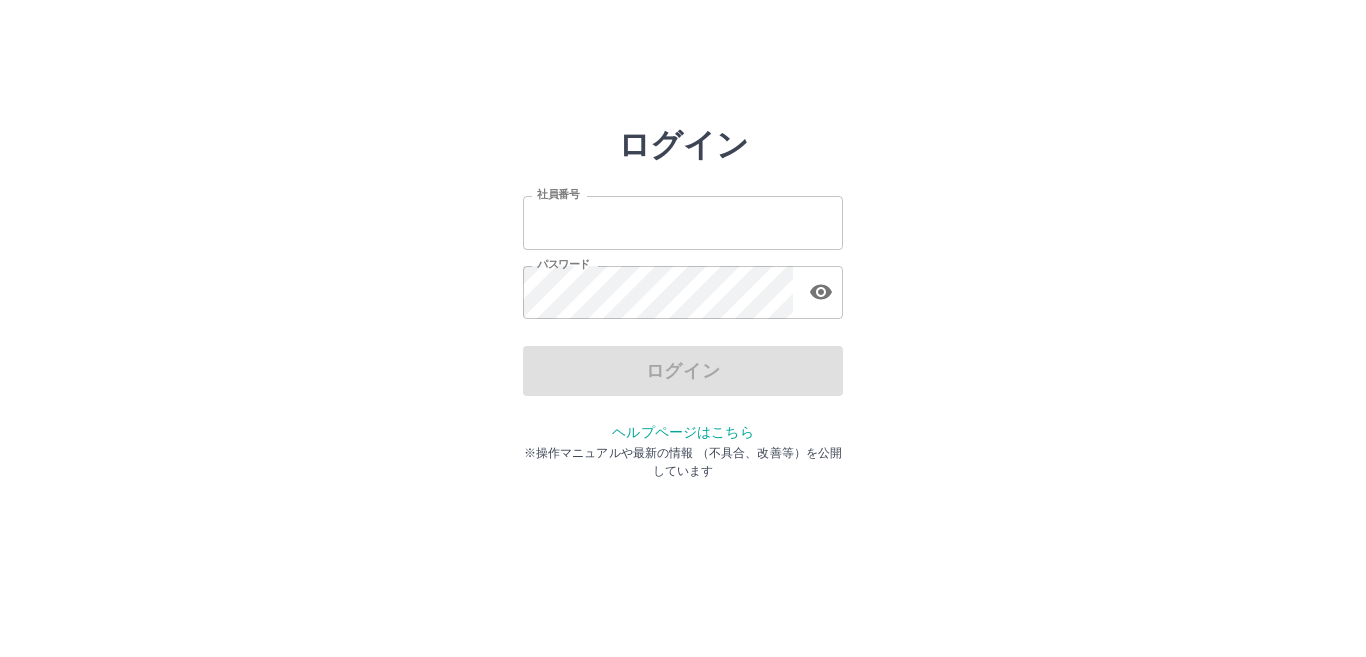 scroll, scrollTop: 0, scrollLeft: 0, axis: both 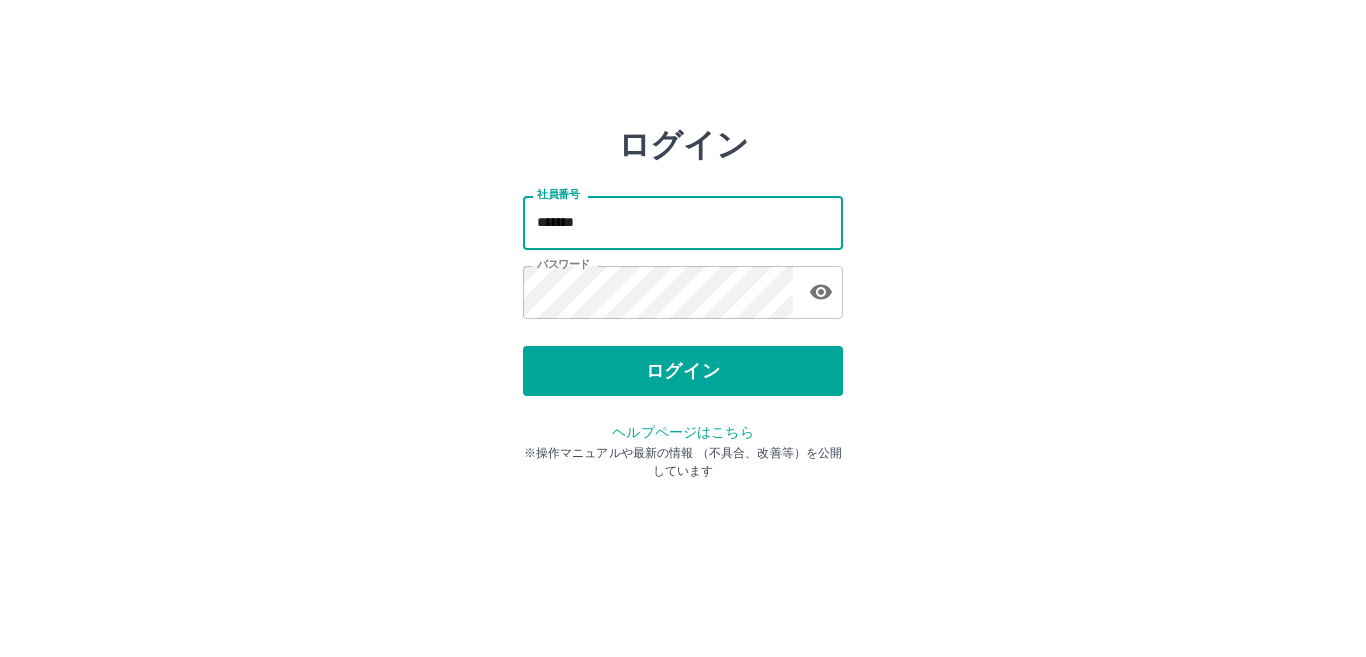 click on "*******" at bounding box center (683, 222) 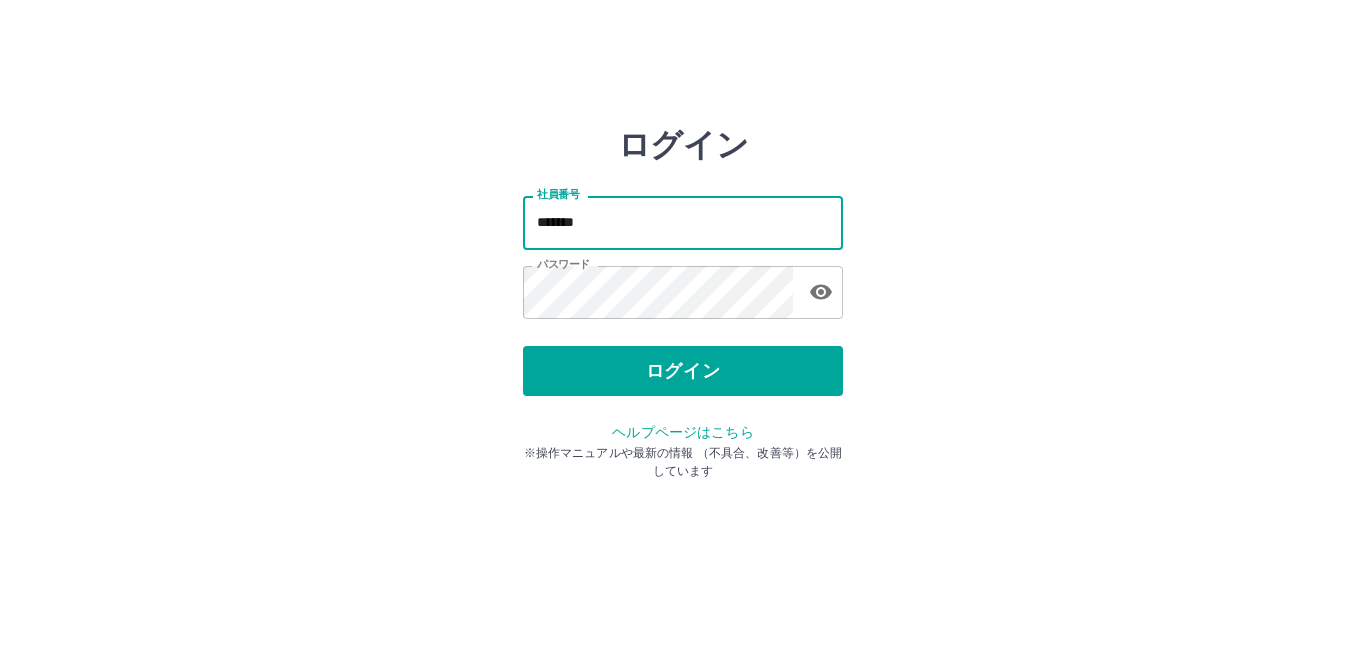 type on "*******" 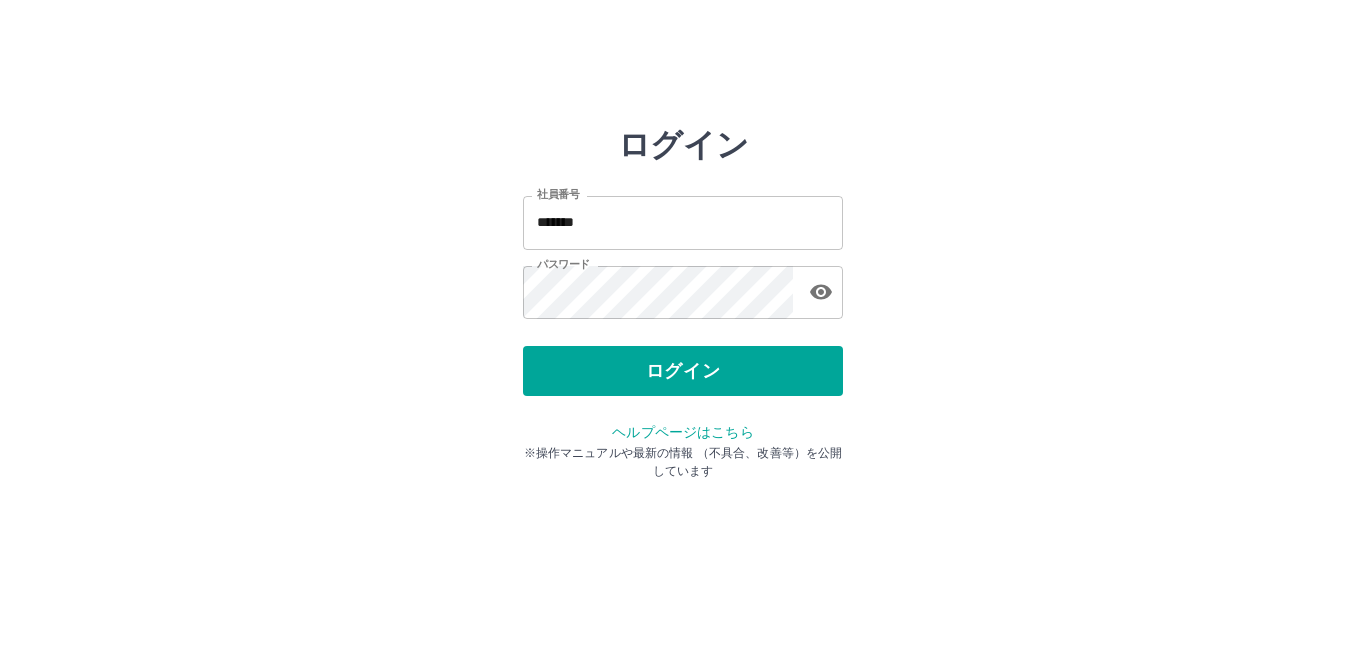 click on "ログイン 社員番号 ******* 社員番号 パスワード パスワード ログイン ヘルプページはこちら ※操作マニュアルや最新の情報 （不具合、改善等）を公開しています" at bounding box center (683, 286) 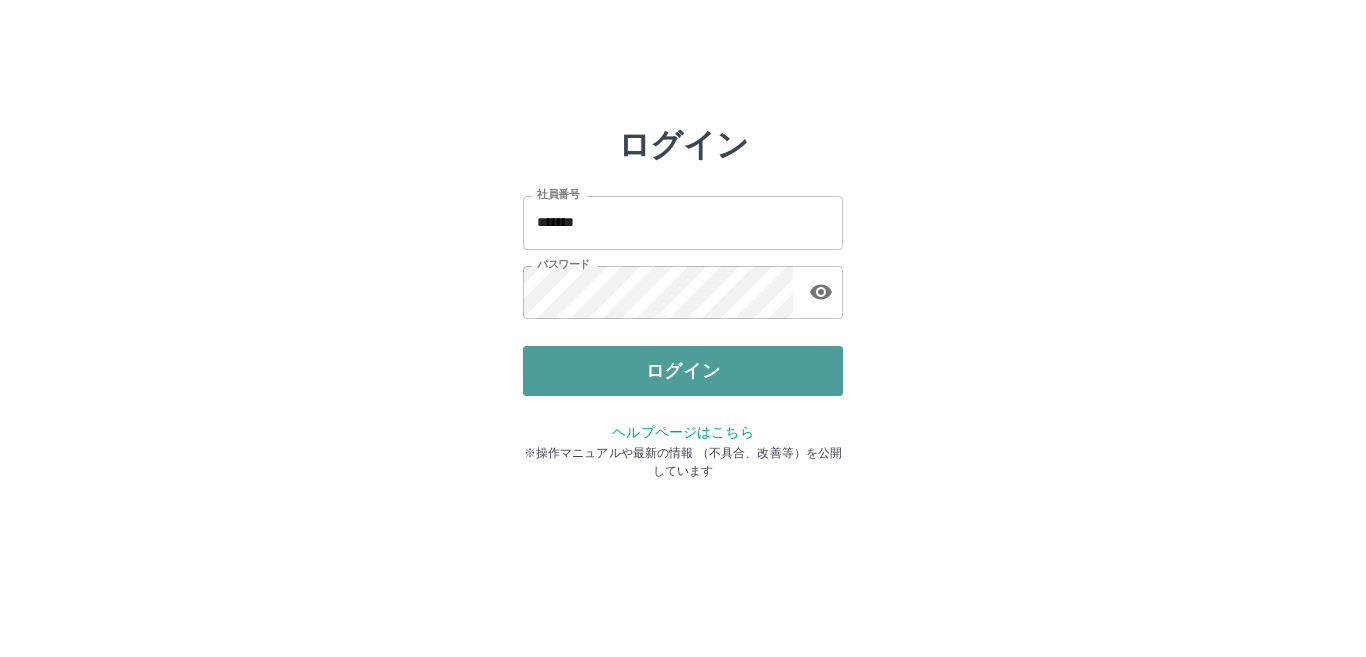 click on "ログイン" at bounding box center [683, 371] 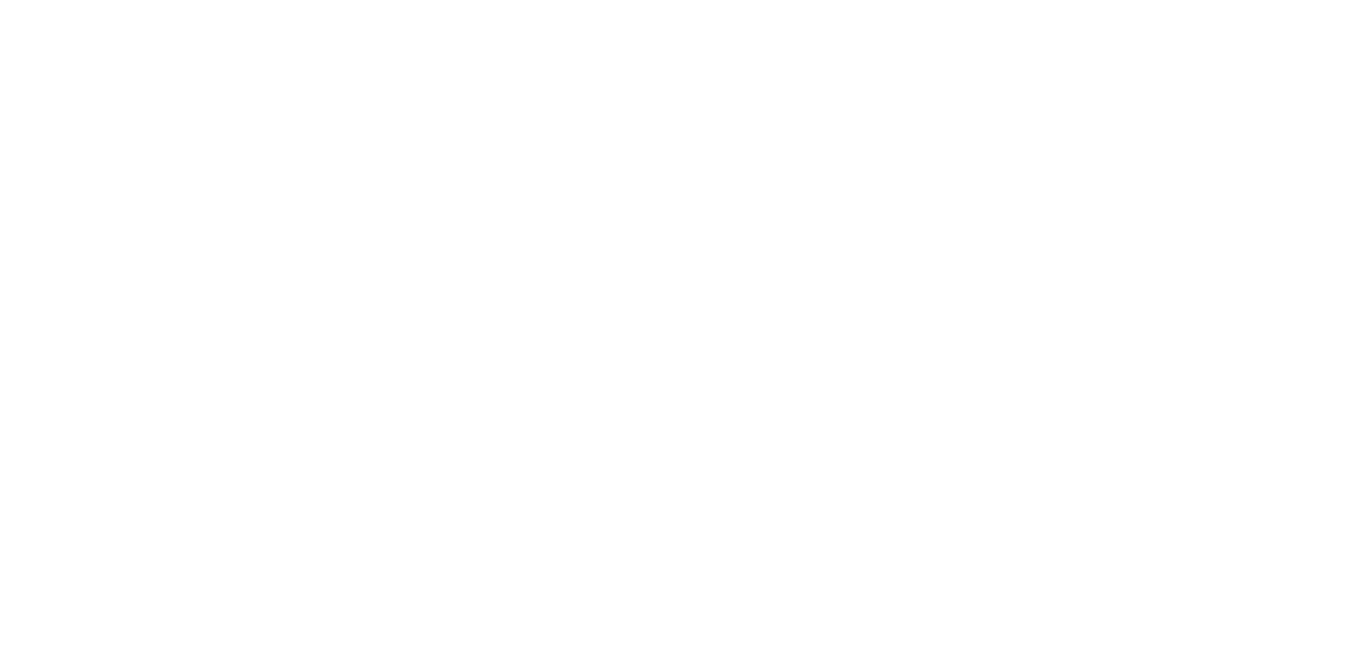 scroll, scrollTop: 0, scrollLeft: 0, axis: both 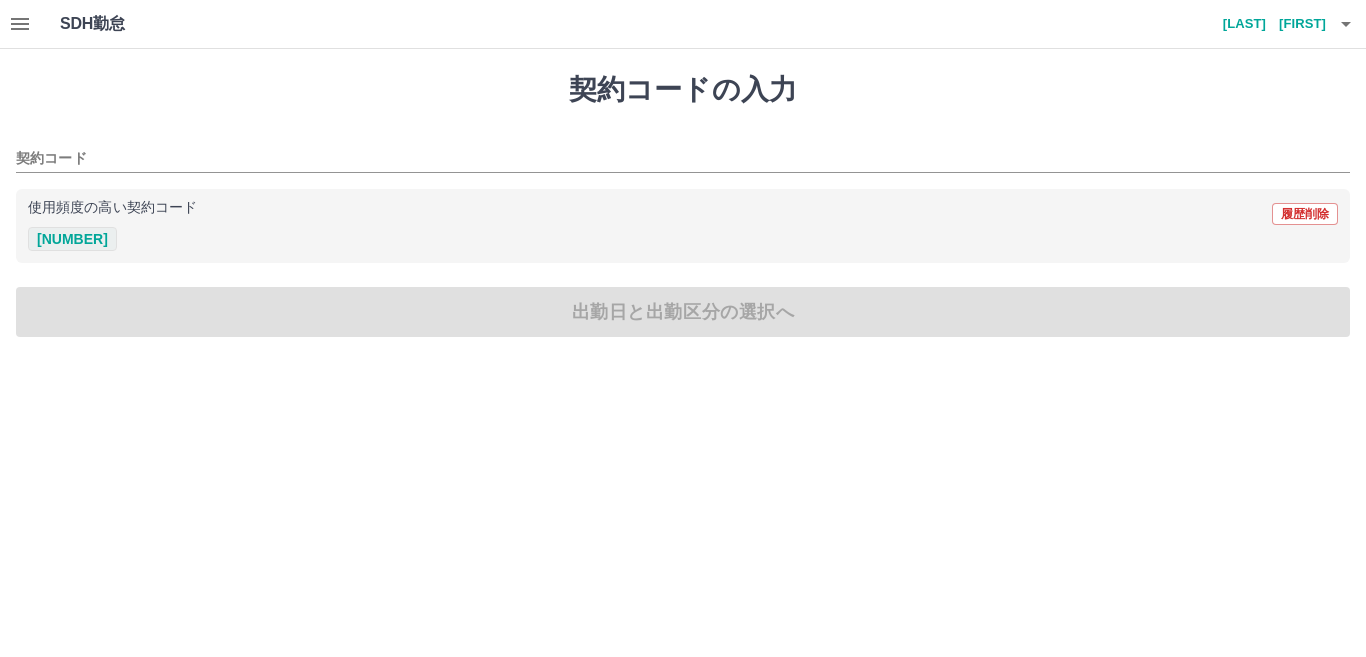 click on "35859001" at bounding box center [72, 239] 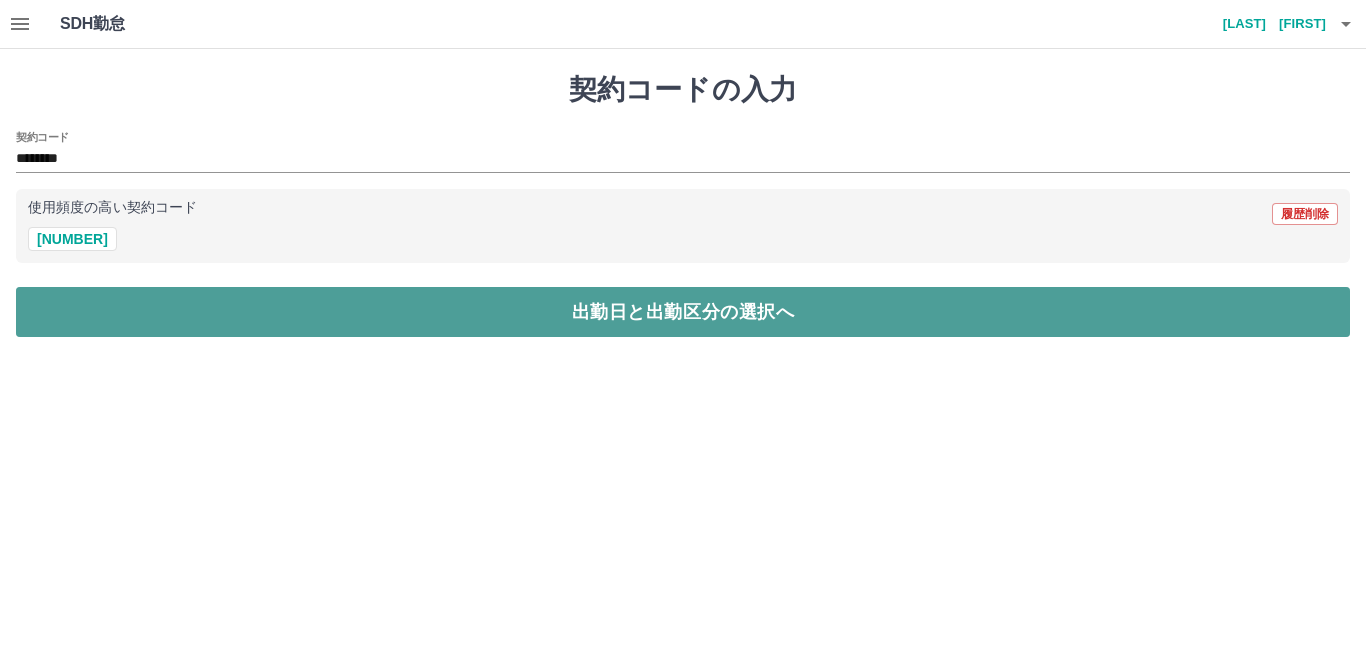 click on "出勤日と出勤区分の選択へ" at bounding box center (683, 312) 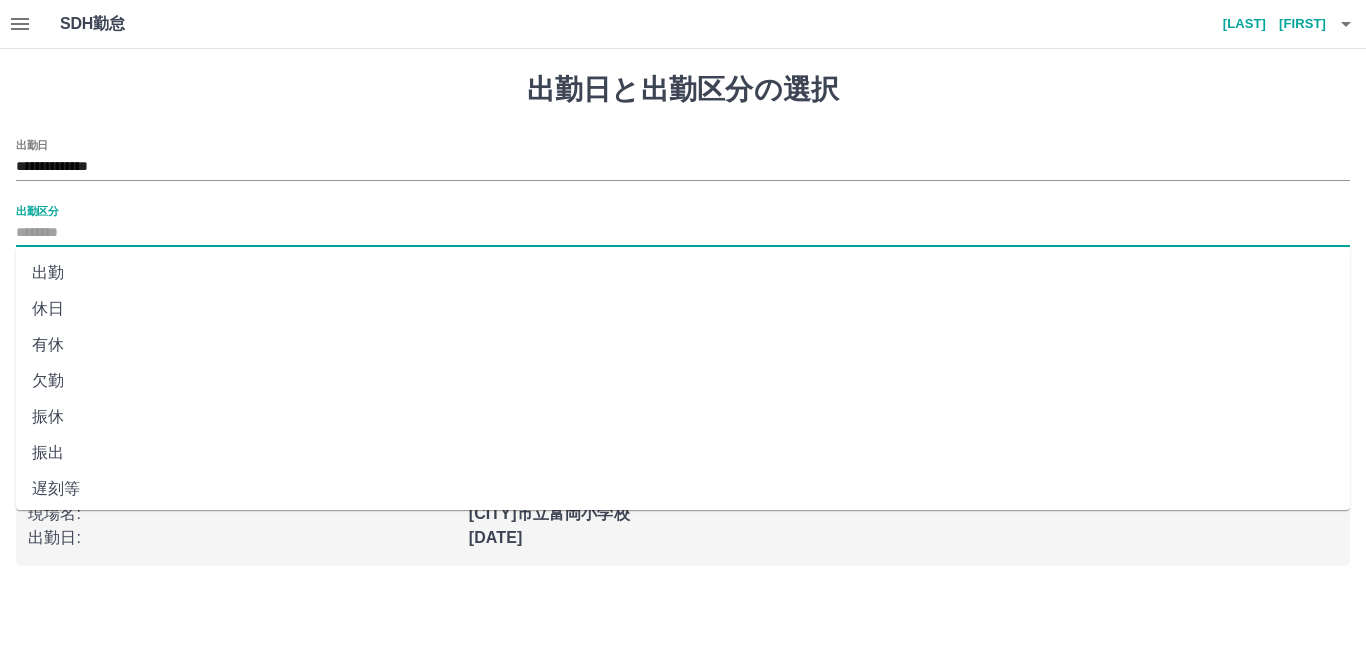 click on "出勤区分" at bounding box center (683, 233) 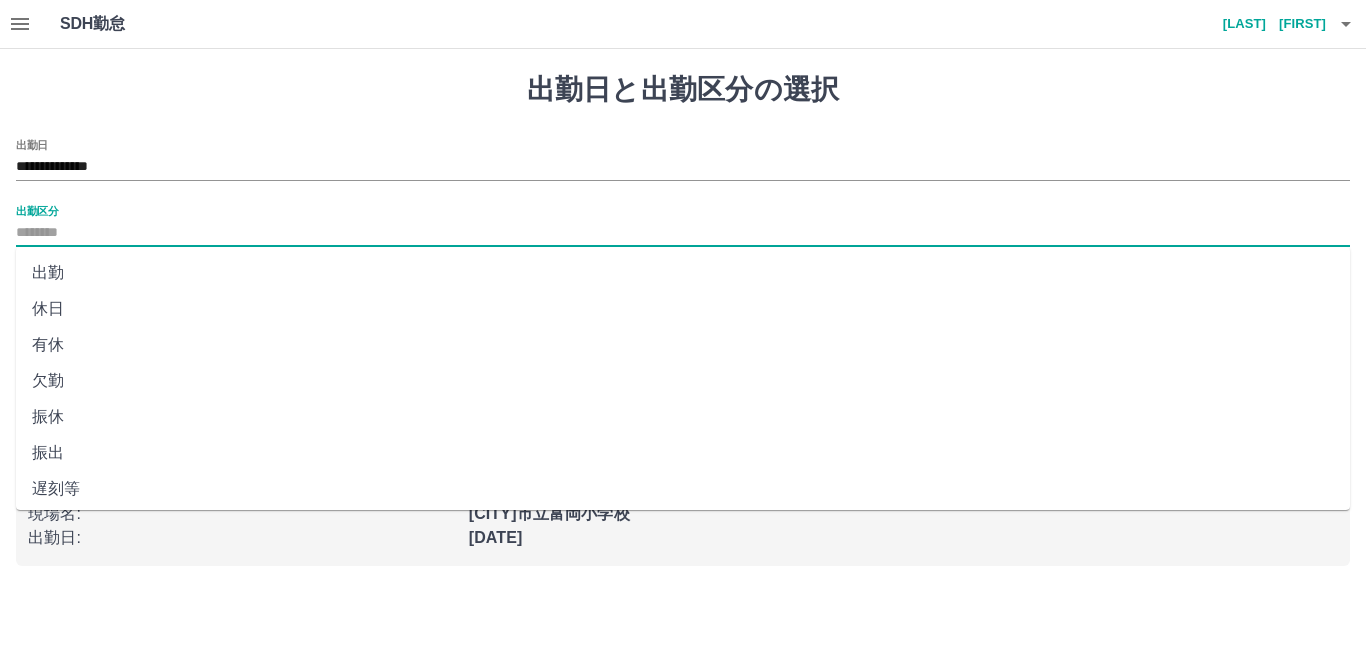 click on "出勤" at bounding box center [683, 273] 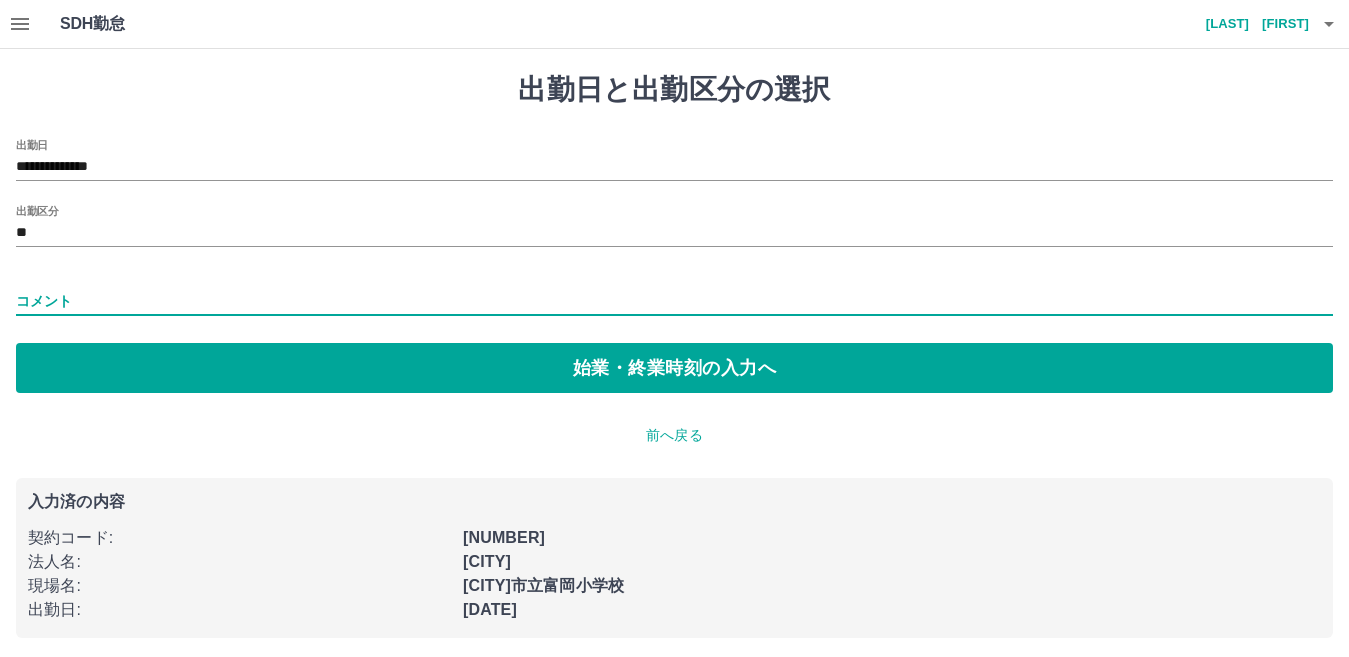 click on "コメント" at bounding box center [674, 301] 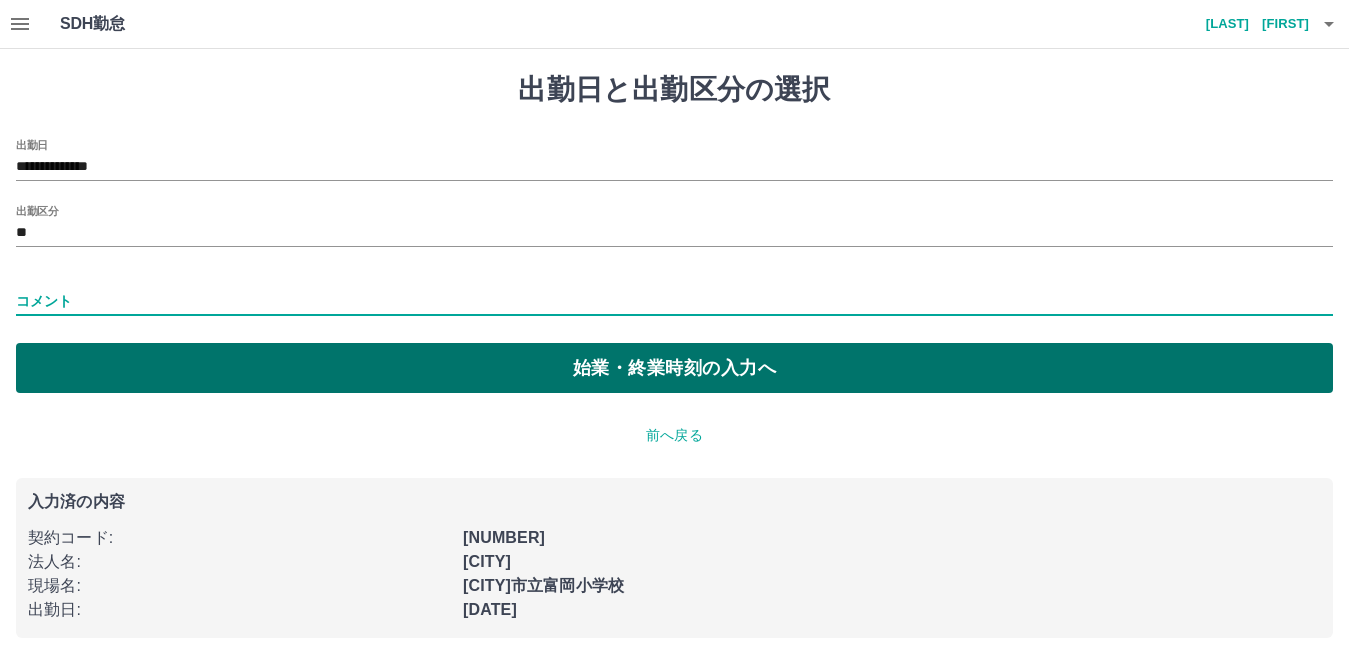 click on "始業・終業時刻の入力へ" at bounding box center [674, 368] 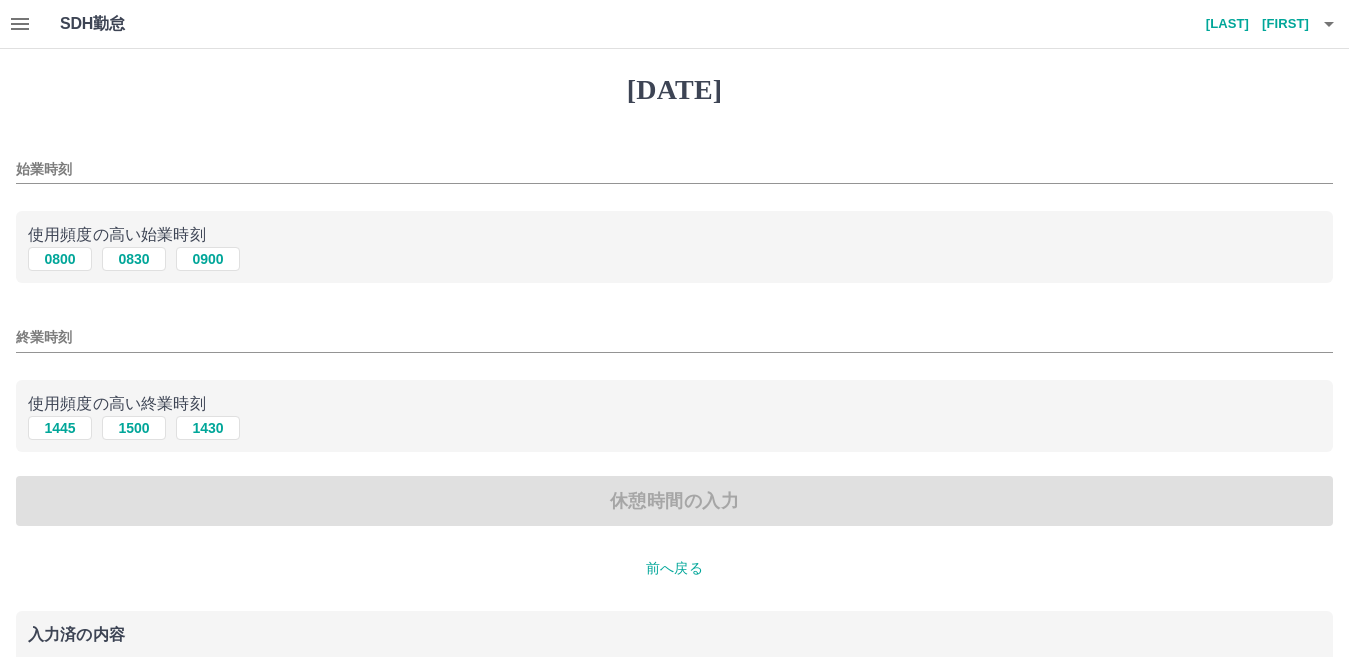 drag, startPoint x: 136, startPoint y: 256, endPoint x: 128, endPoint y: 273, distance: 18.788294 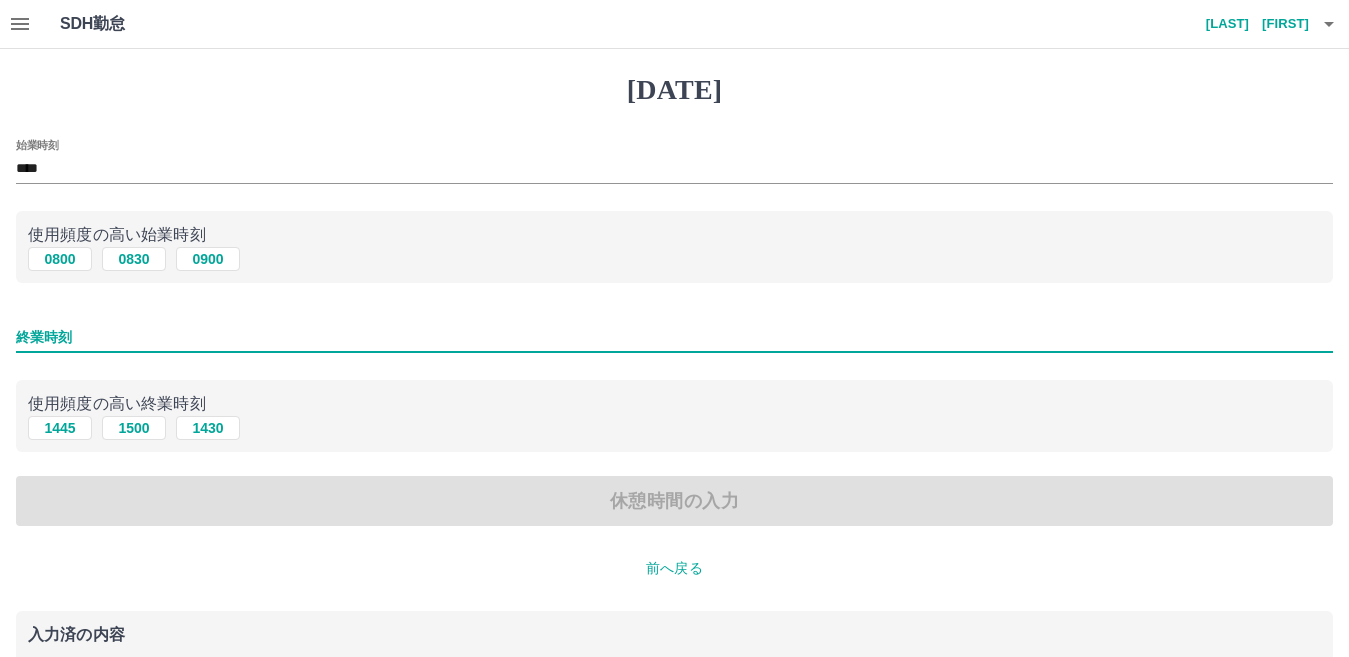 click on "終業時刻" at bounding box center [674, 337] 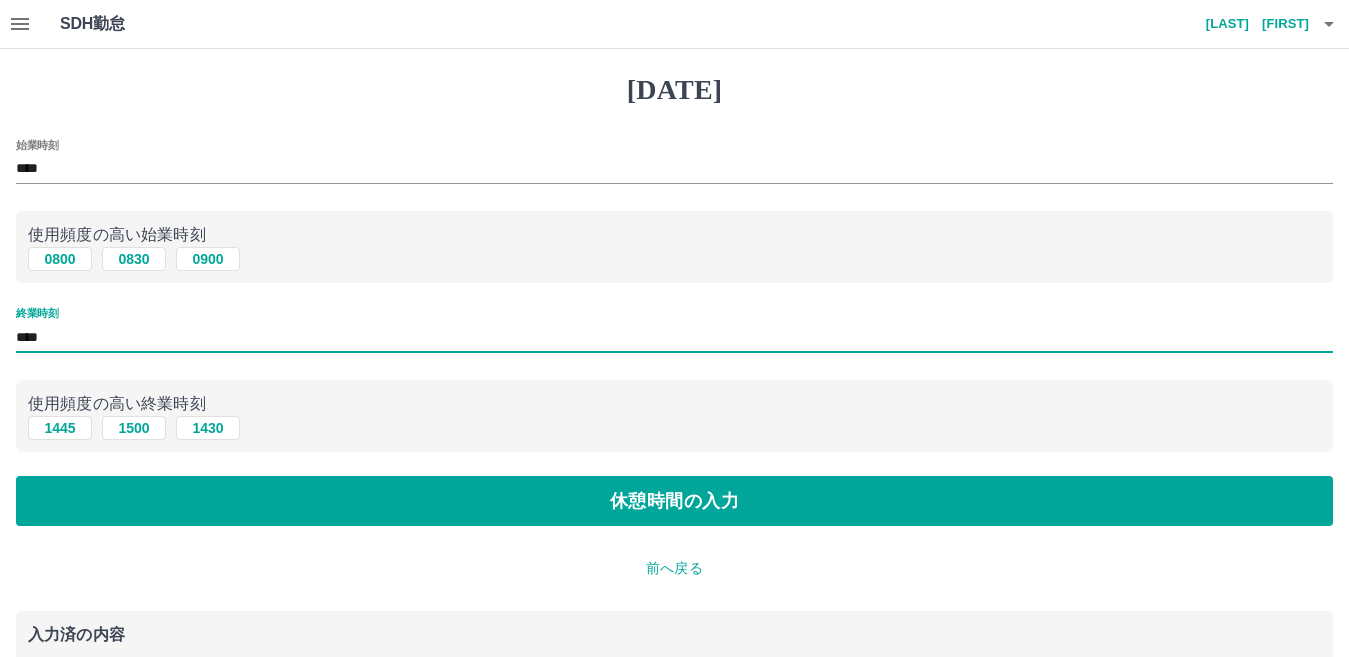 type on "****" 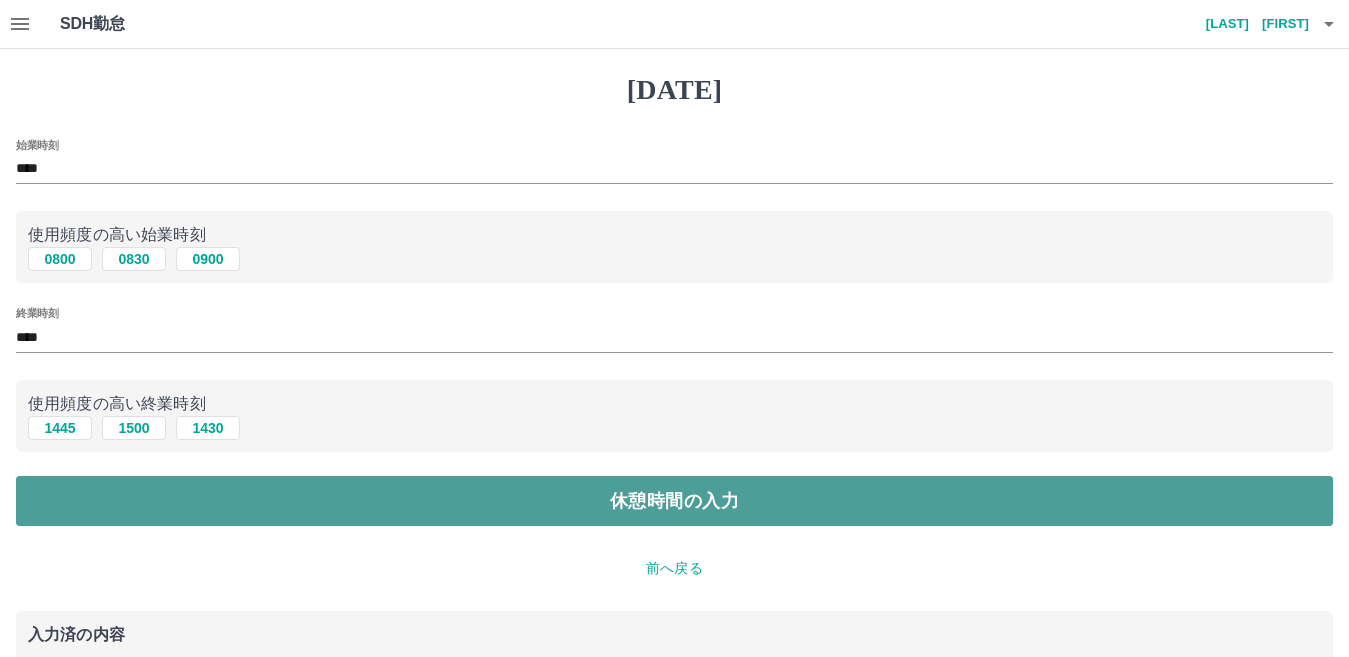 click on "休憩時間の入力" at bounding box center [674, 501] 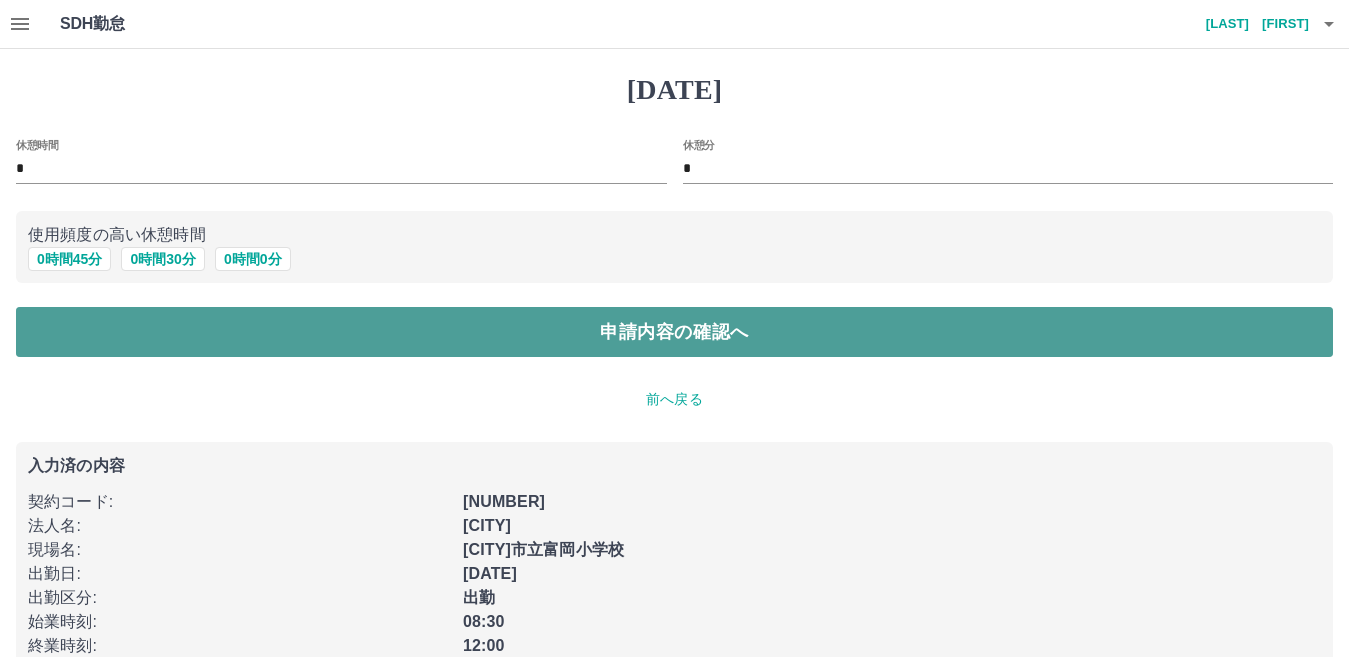 click on "申請内容の確認へ" at bounding box center [674, 332] 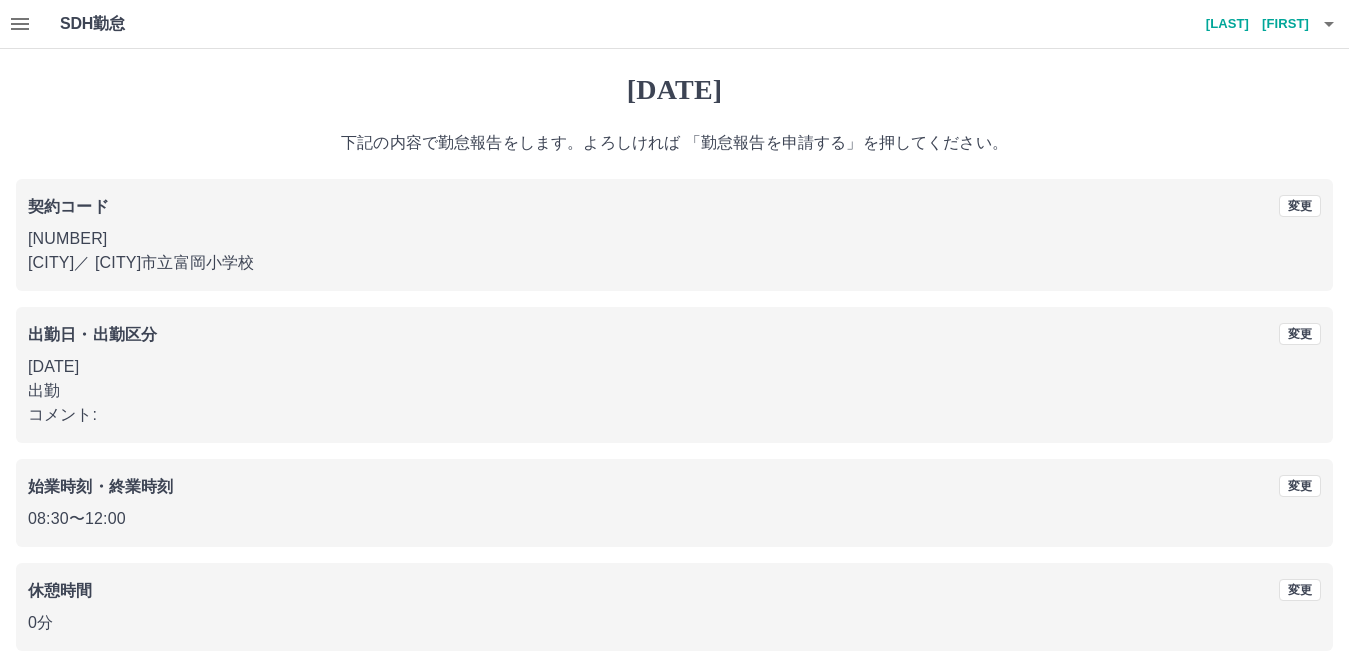 scroll, scrollTop: 92, scrollLeft: 0, axis: vertical 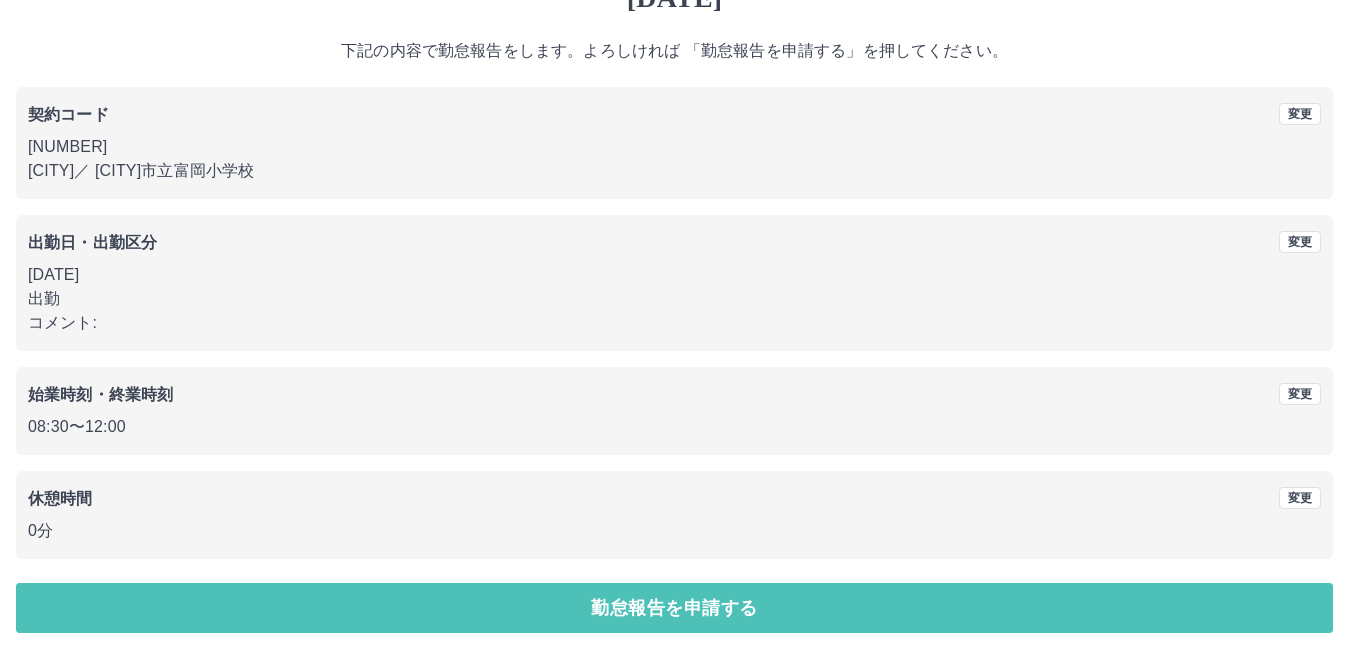 click on "勤怠報告を申請する" at bounding box center (674, 608) 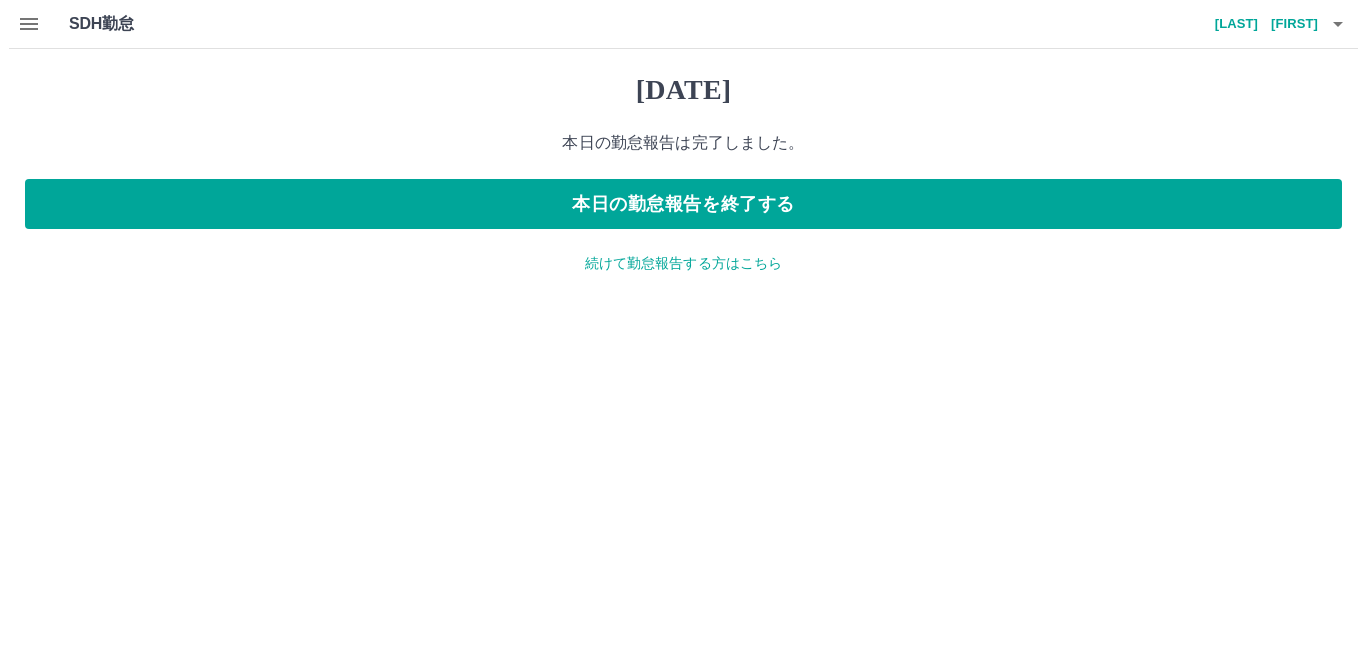 scroll, scrollTop: 0, scrollLeft: 0, axis: both 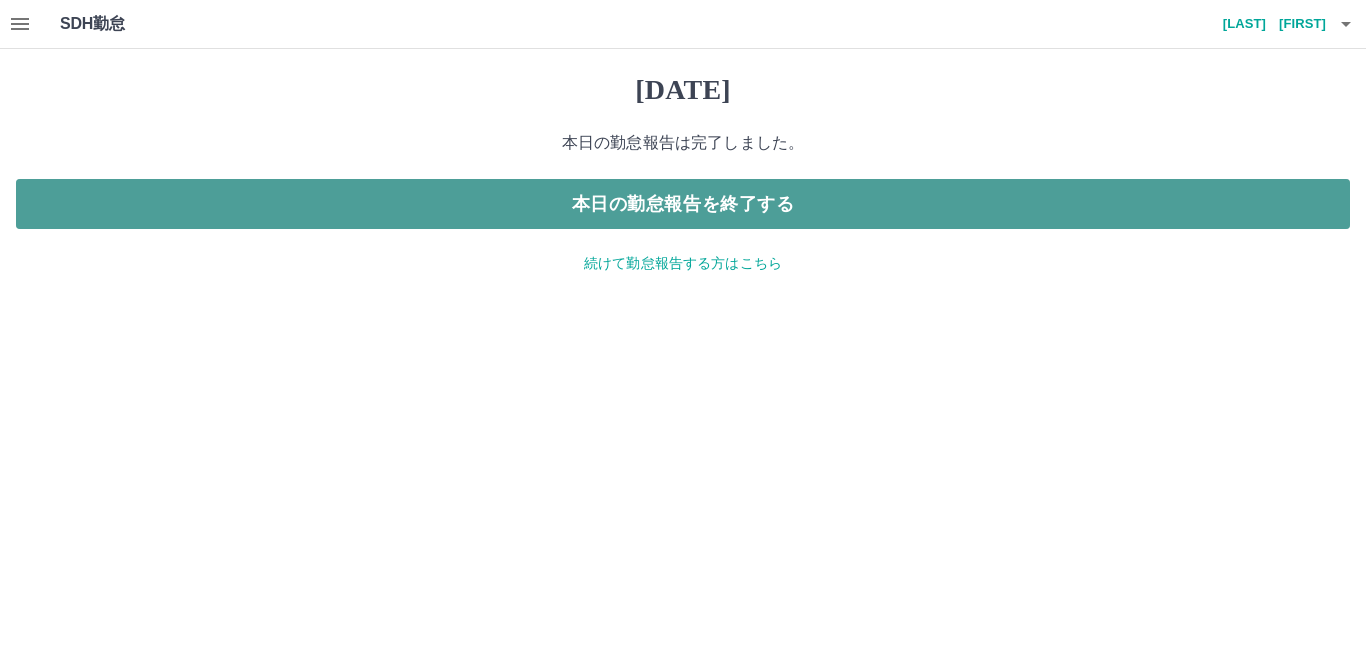click on "本日の勤怠報告を終了する" at bounding box center (683, 204) 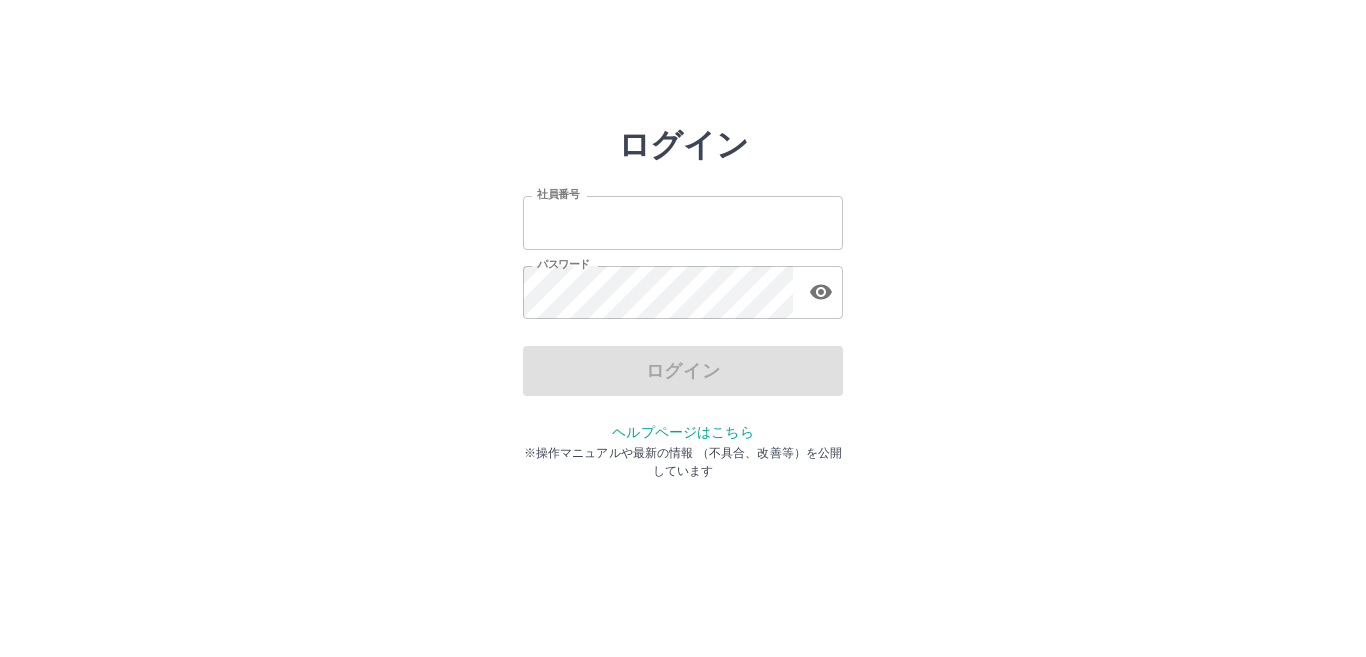 scroll, scrollTop: 0, scrollLeft: 0, axis: both 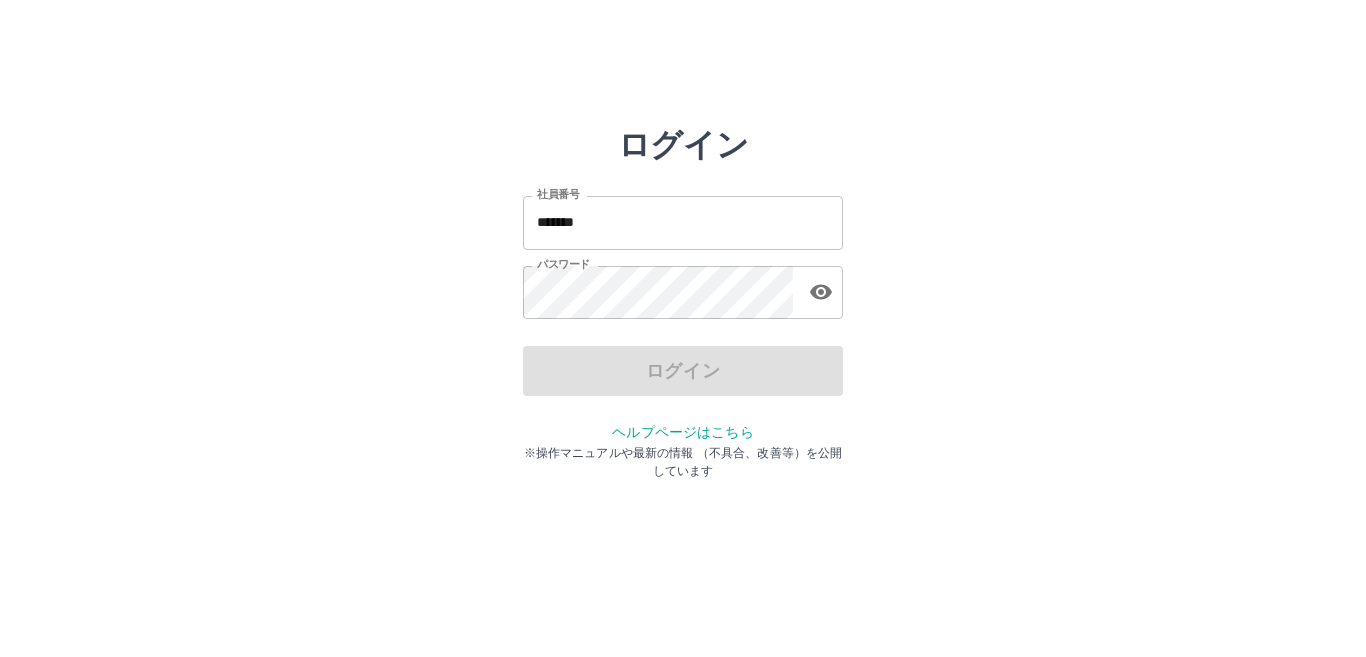 click on "*******" at bounding box center [683, 222] 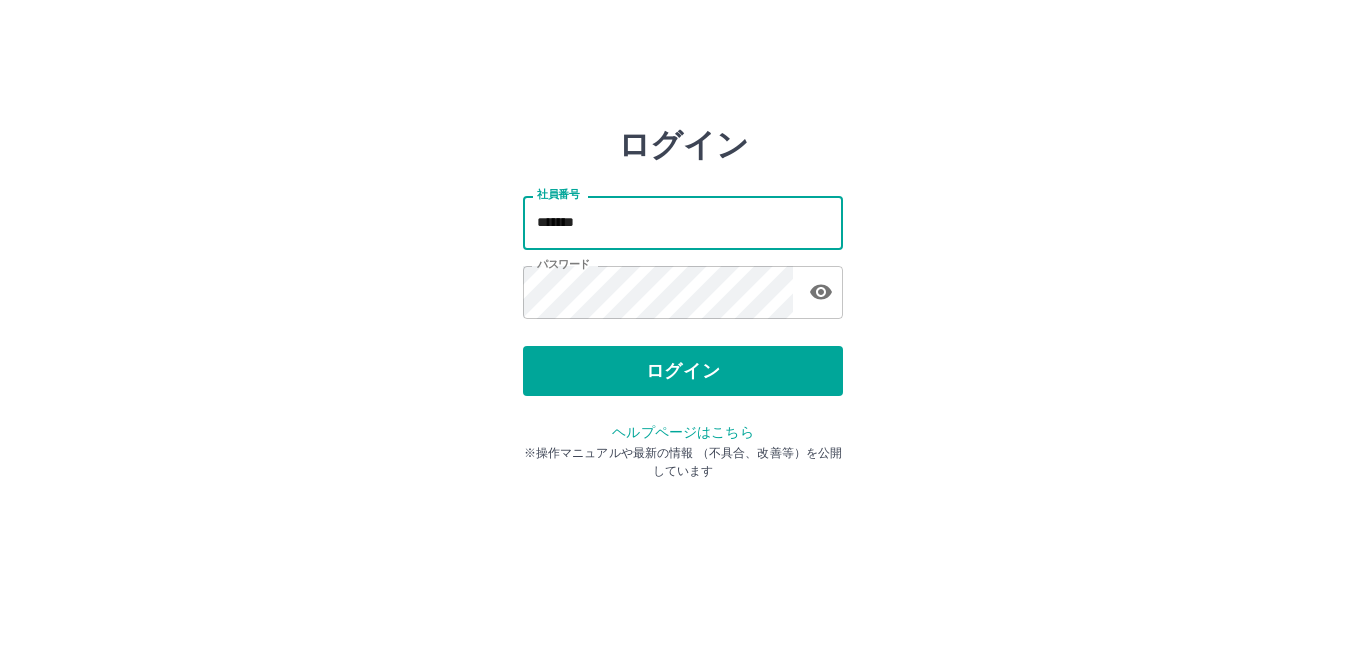 type on "*******" 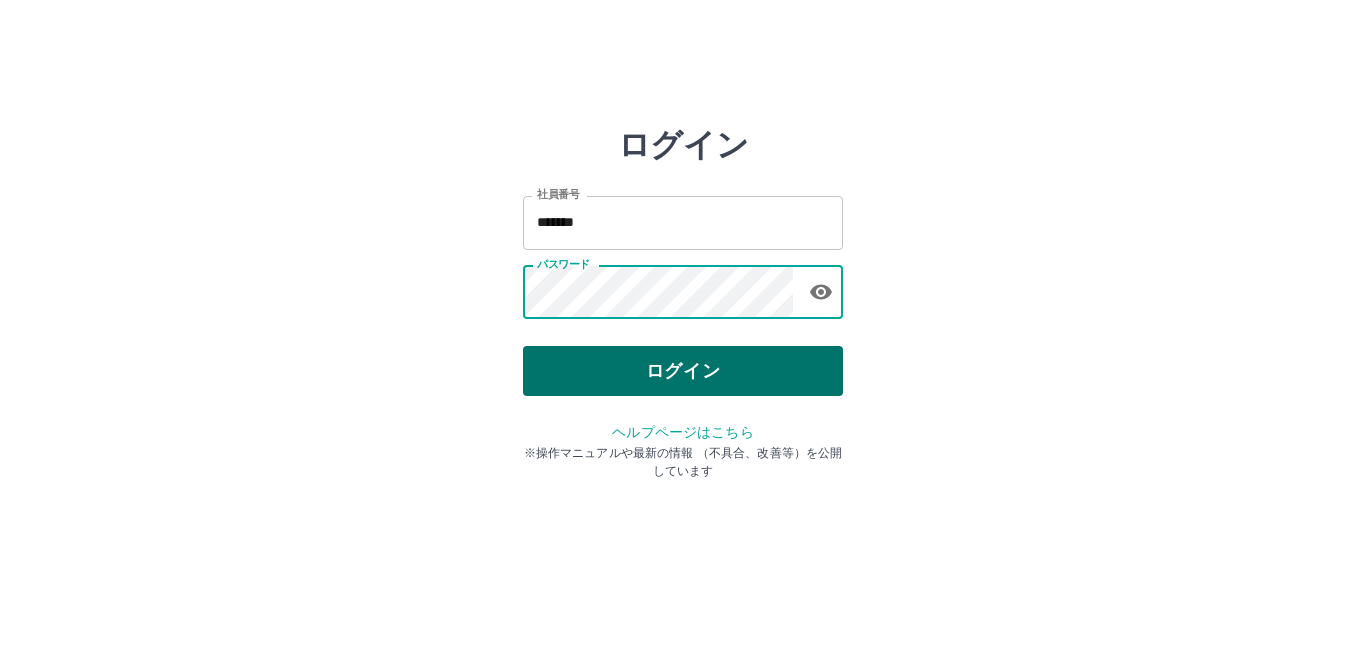 click on "ログイン" at bounding box center (683, 371) 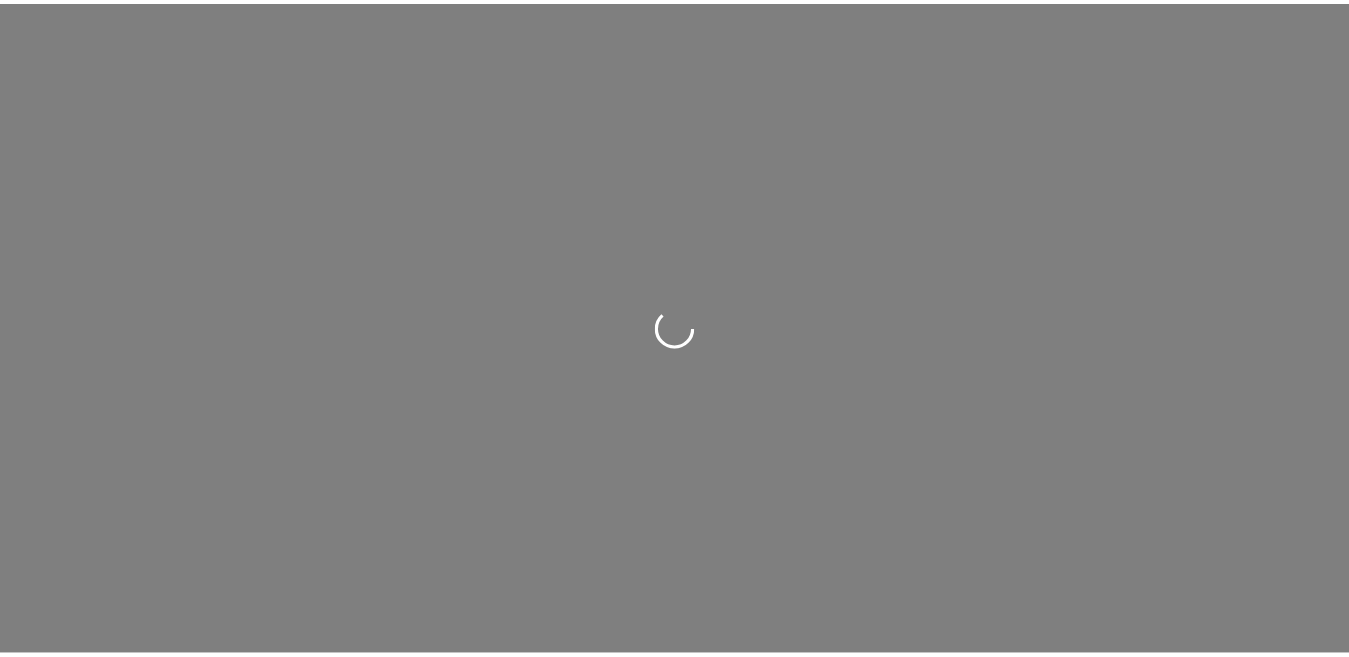 scroll, scrollTop: 0, scrollLeft: 0, axis: both 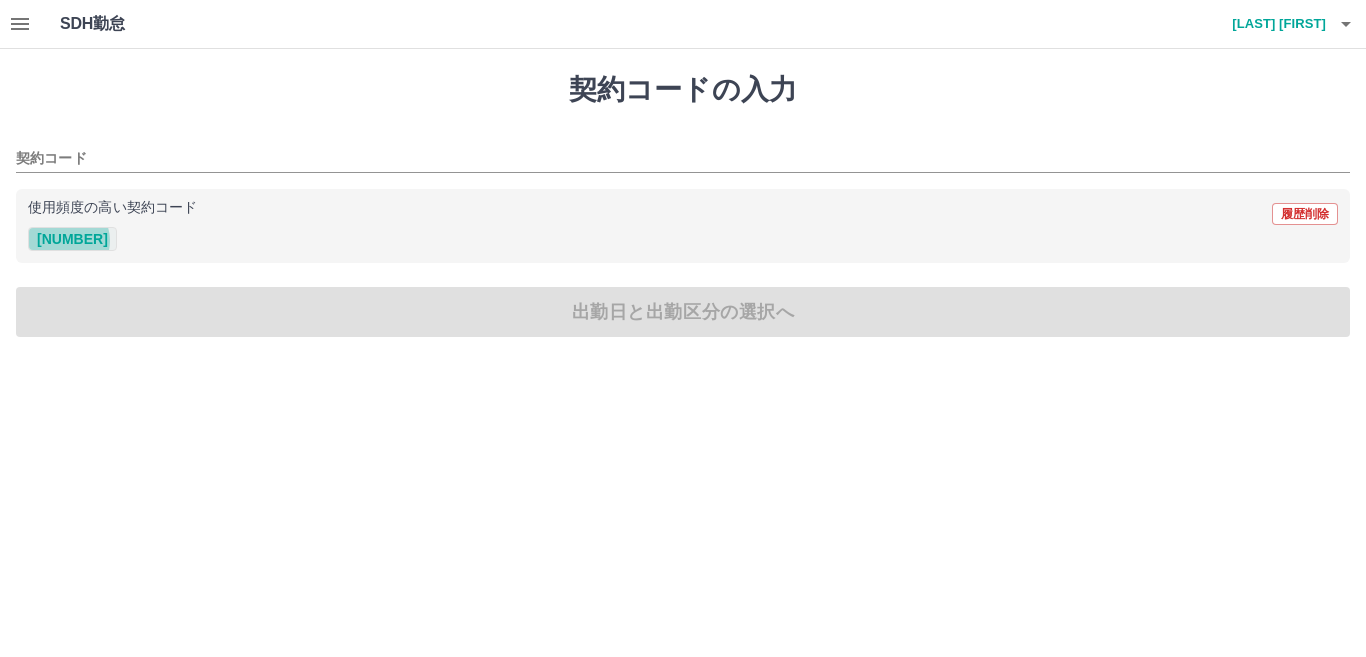 click on "[NUMBER]" at bounding box center [72, 239] 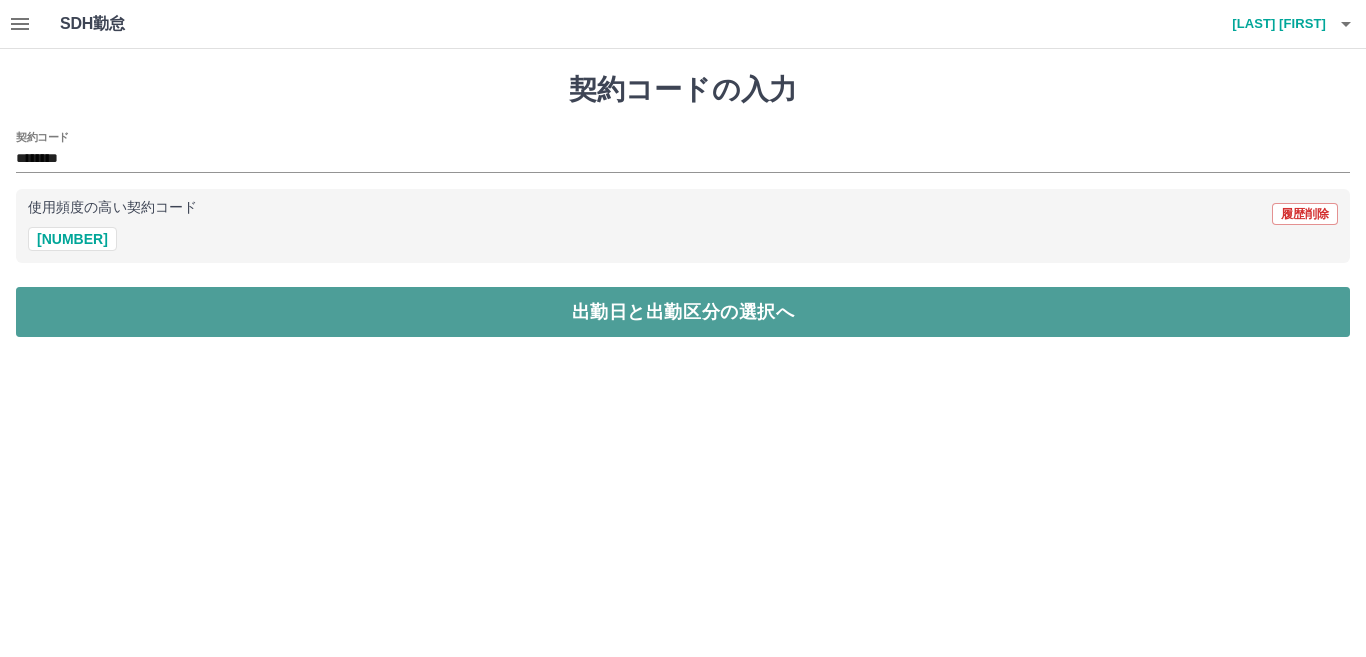 click on "出勤日と出勤区分の選択へ" at bounding box center [683, 312] 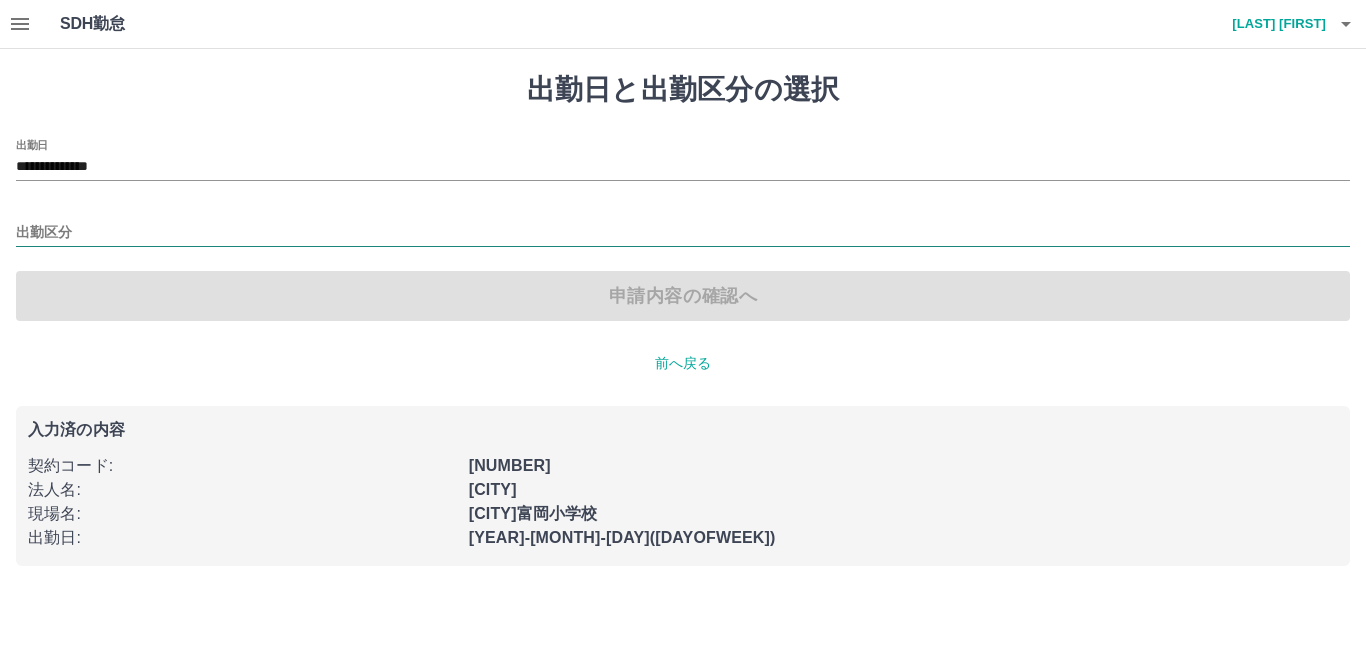 click on "出勤区分" at bounding box center (683, 233) 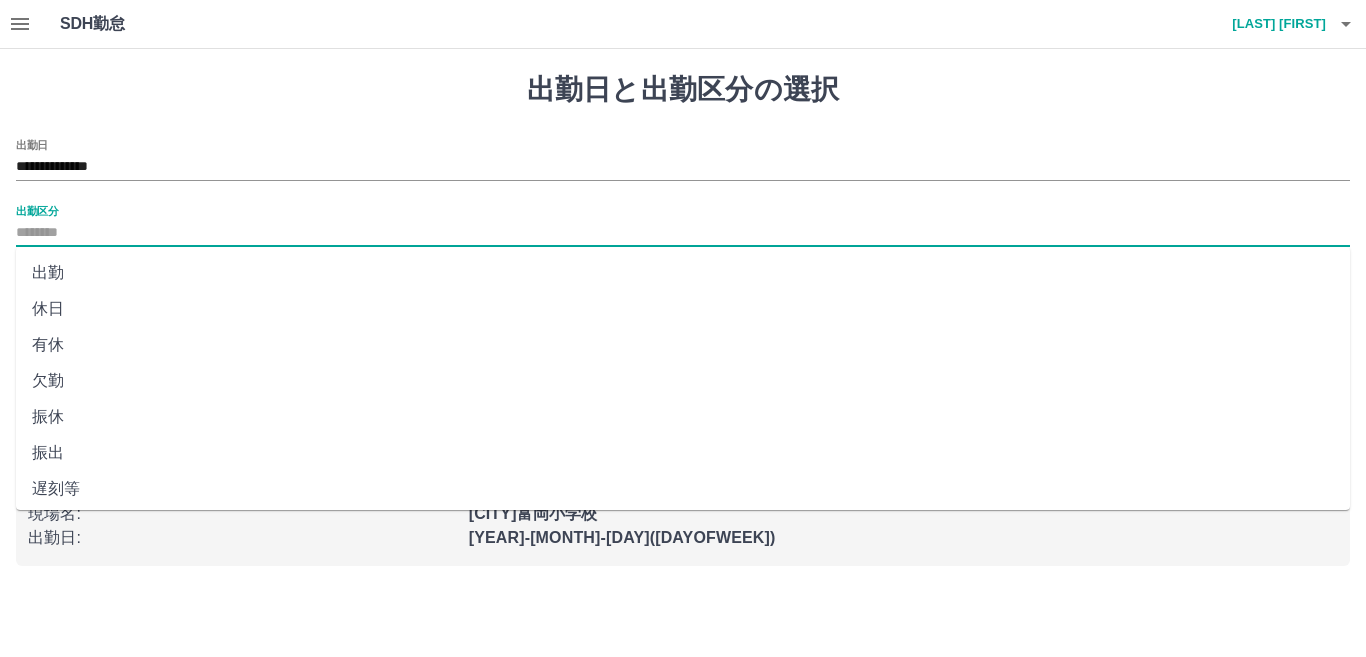 click on "出勤" at bounding box center [683, 273] 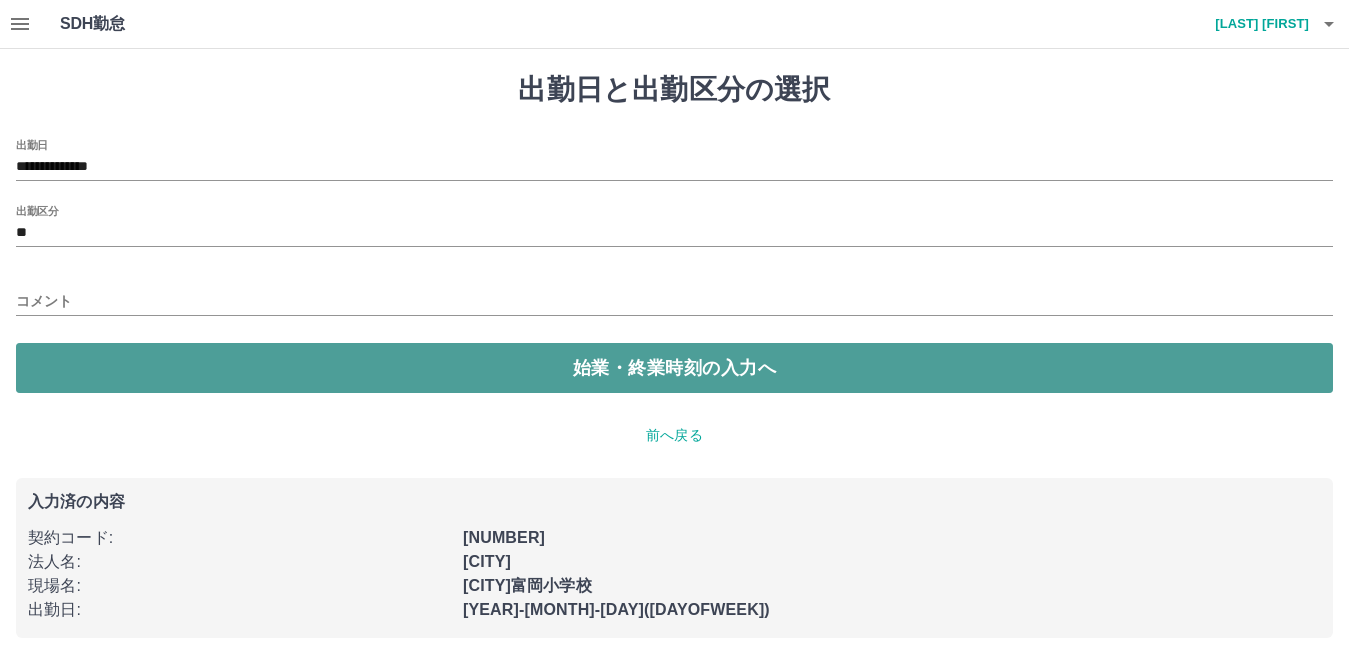 click on "始業・終業時刻の入力へ" at bounding box center (674, 368) 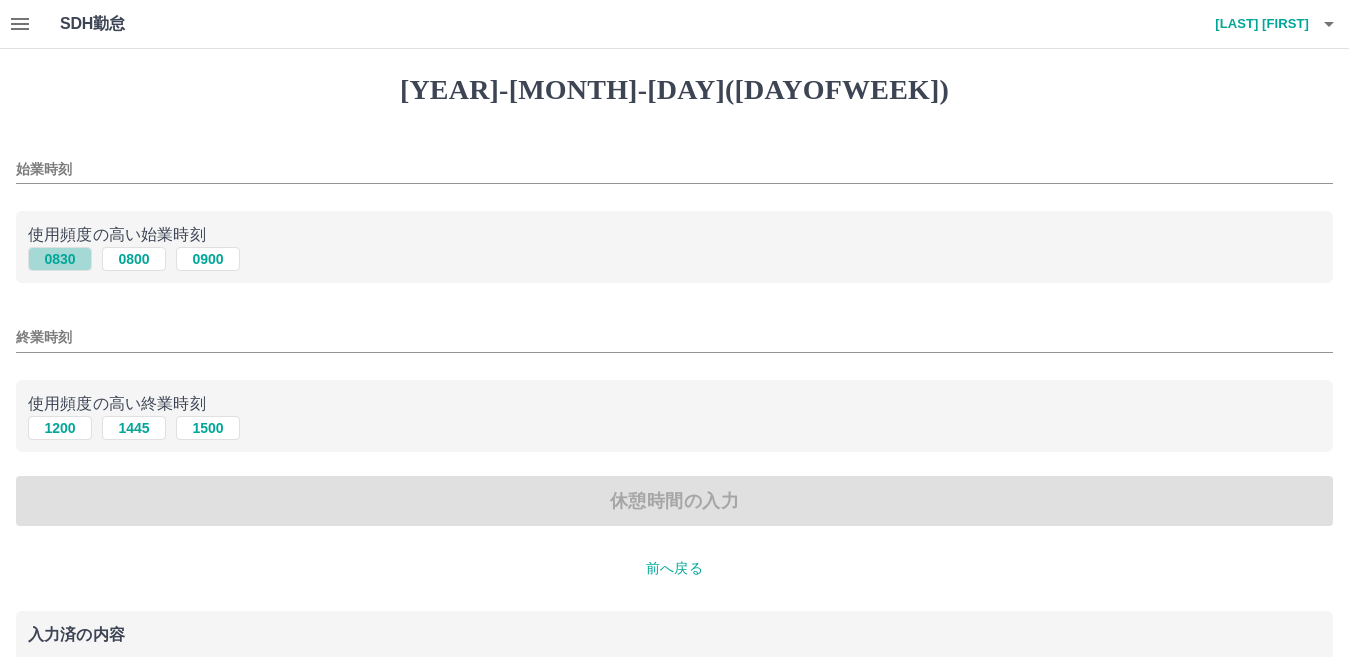 click on "0830" at bounding box center [60, 259] 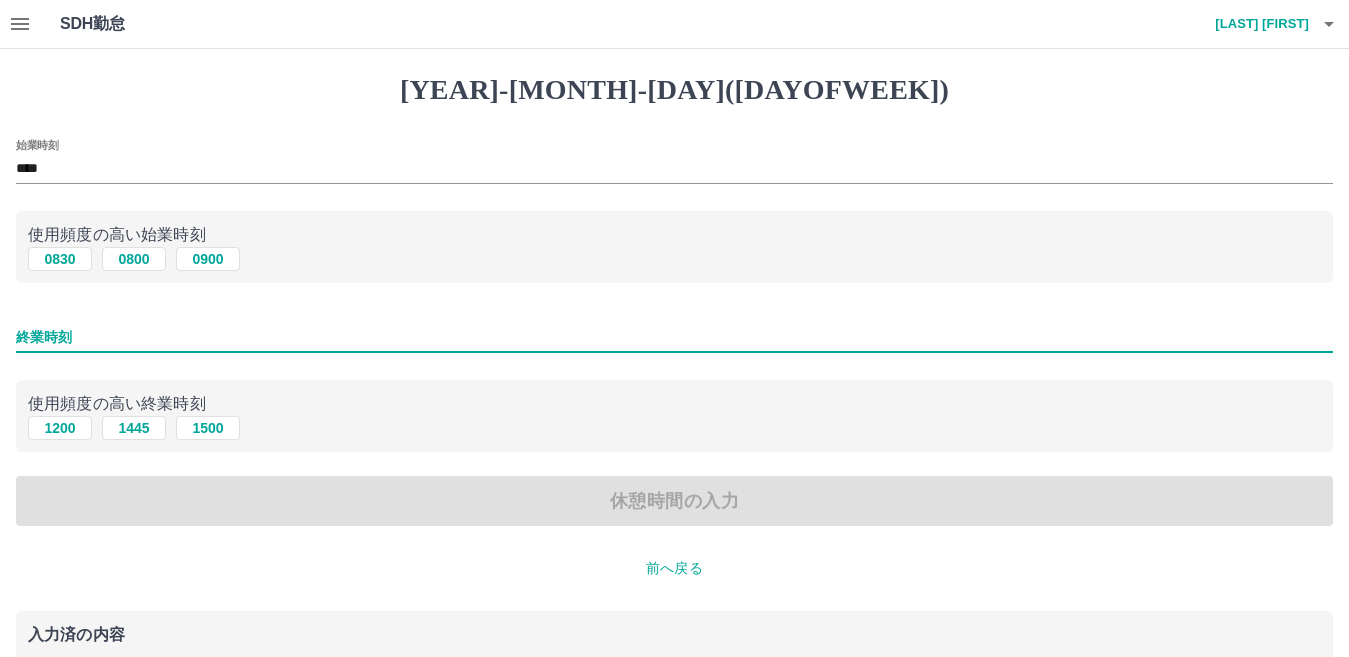 click on "終業時刻" at bounding box center (674, 337) 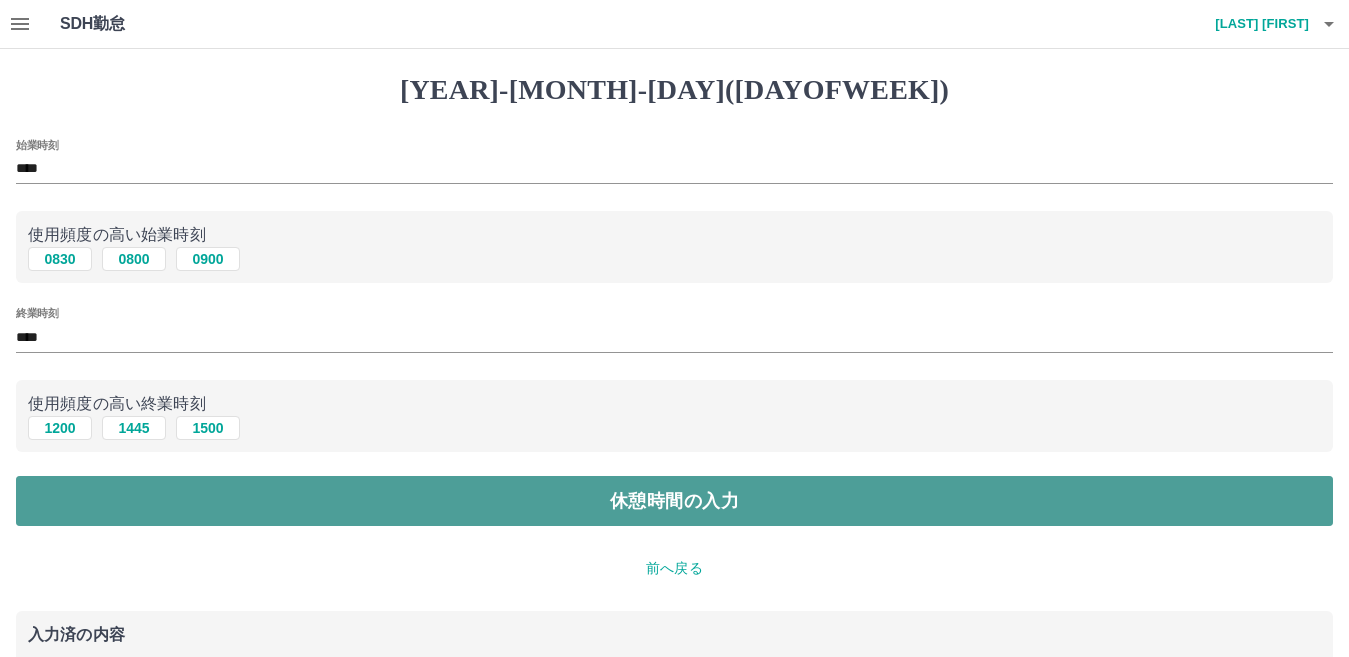 click on "休憩時間の入力" at bounding box center [674, 501] 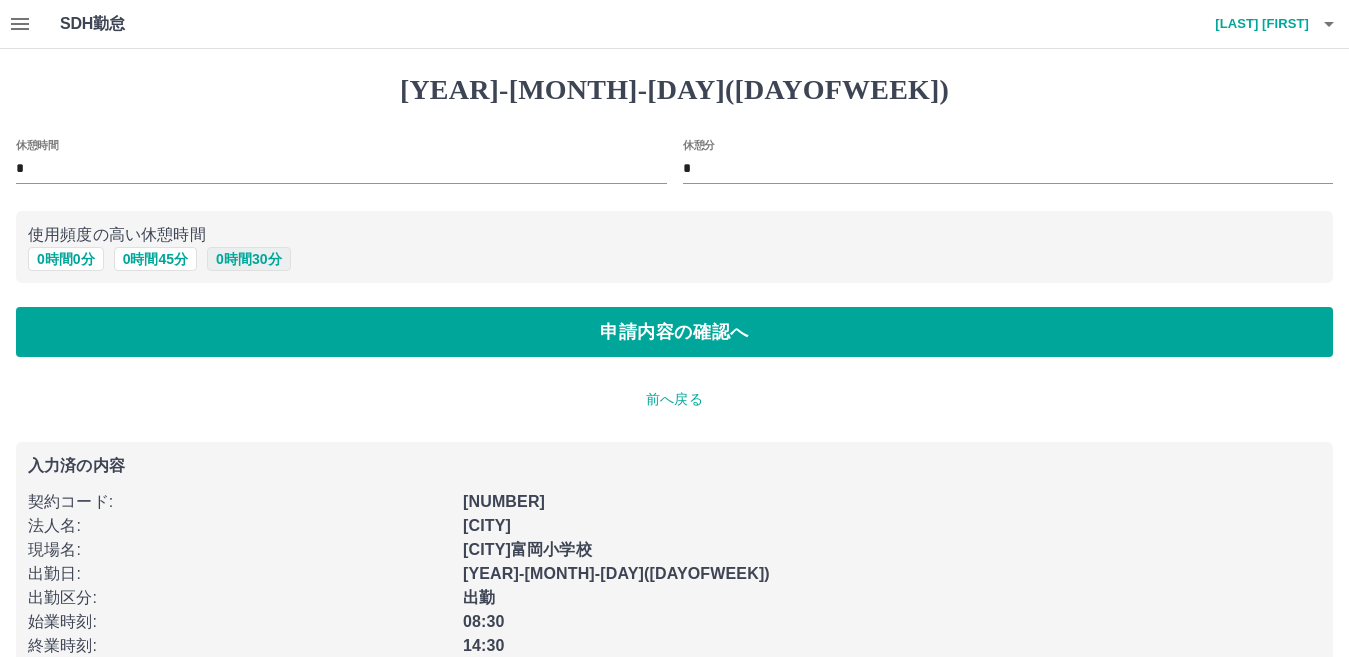 click on "0 時間 30 分" at bounding box center (248, 259) 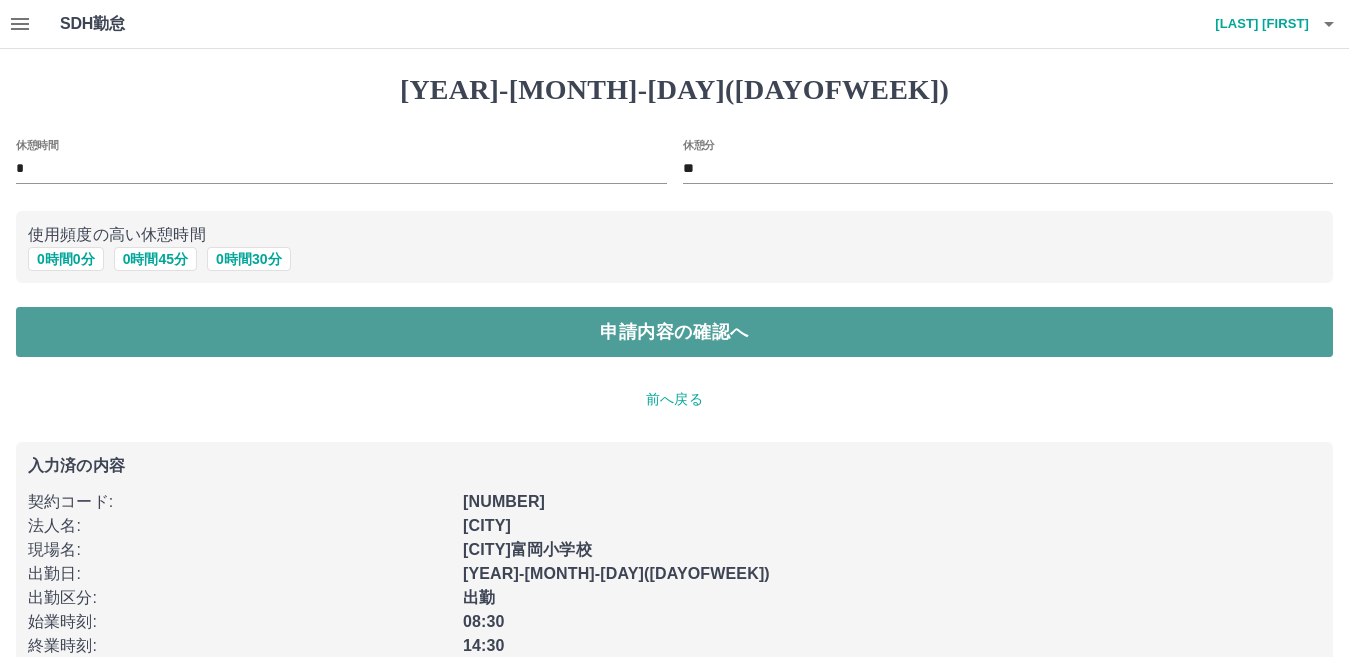 click on "申請内容の確認へ" at bounding box center (674, 332) 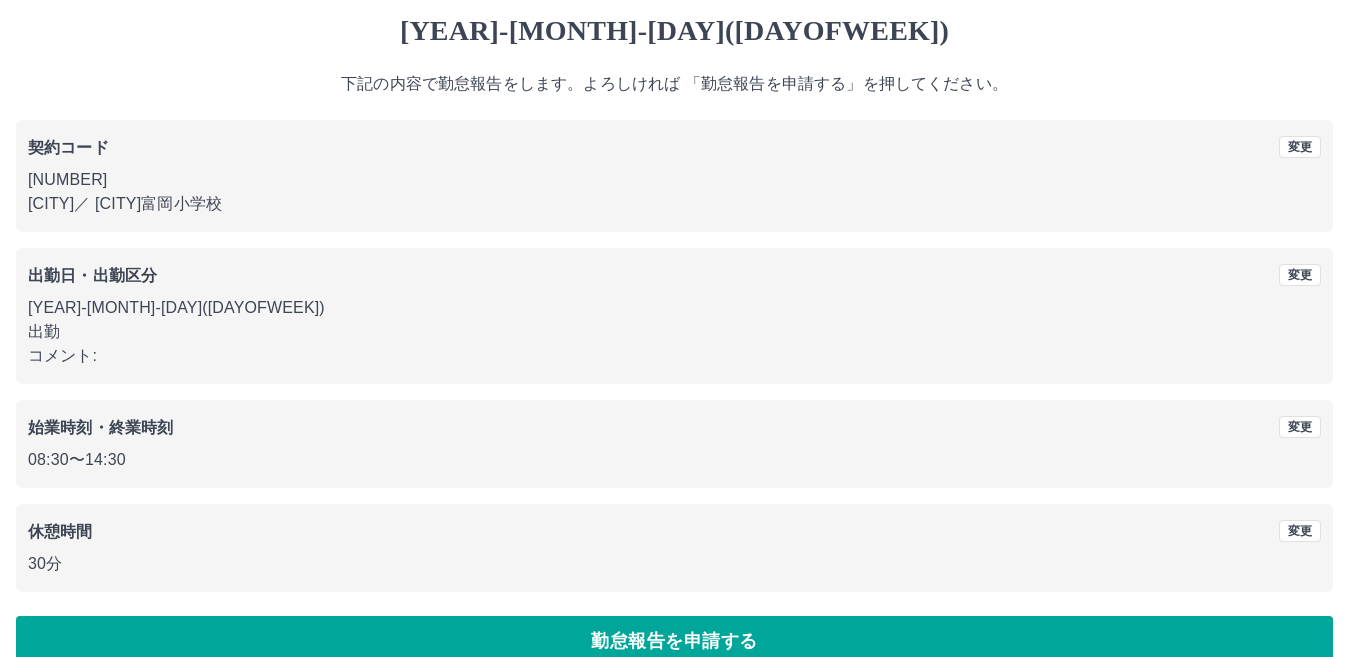 scroll, scrollTop: 92, scrollLeft: 0, axis: vertical 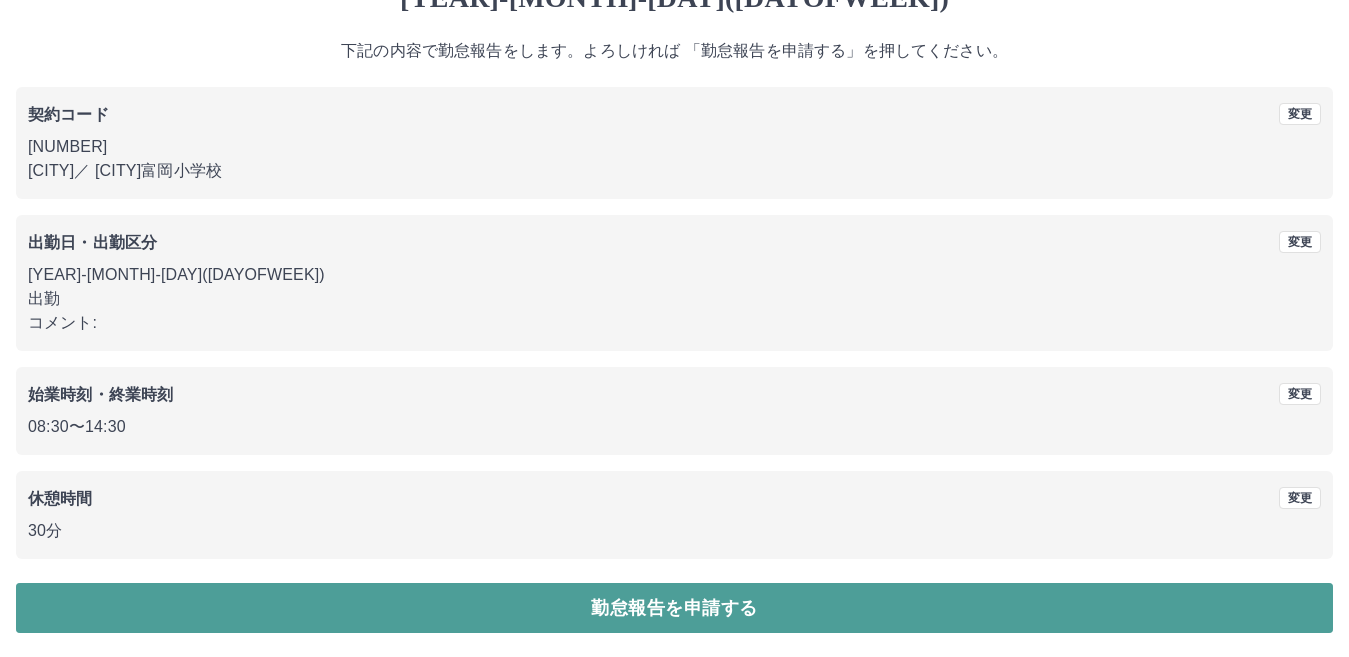 click on "勤怠報告を申請する" at bounding box center (674, 608) 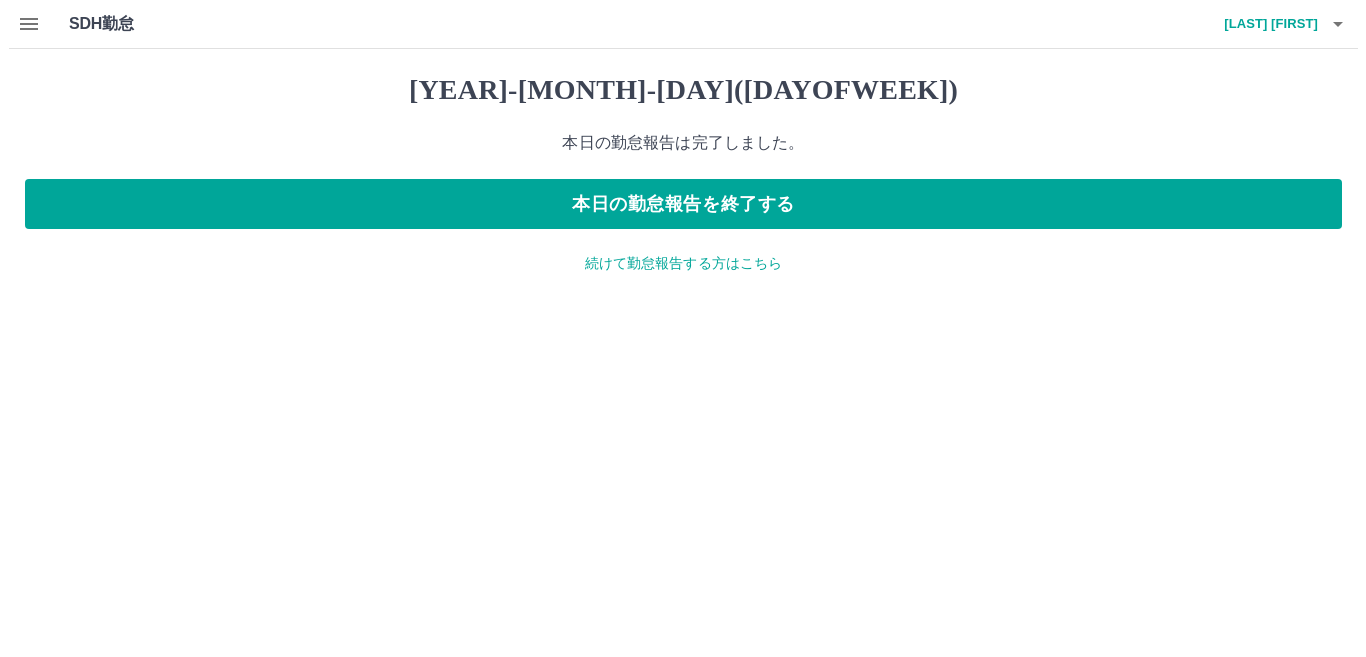 scroll, scrollTop: 0, scrollLeft: 0, axis: both 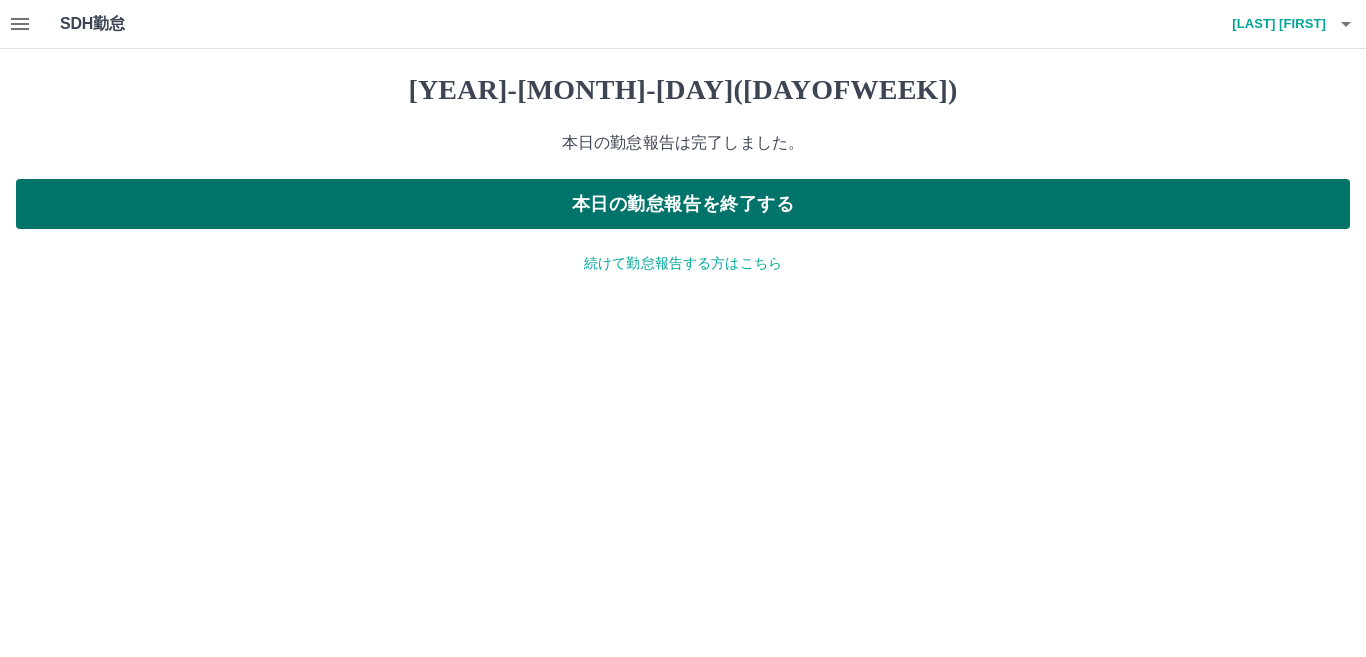 click on "本日の勤怠報告を終了する" at bounding box center (683, 204) 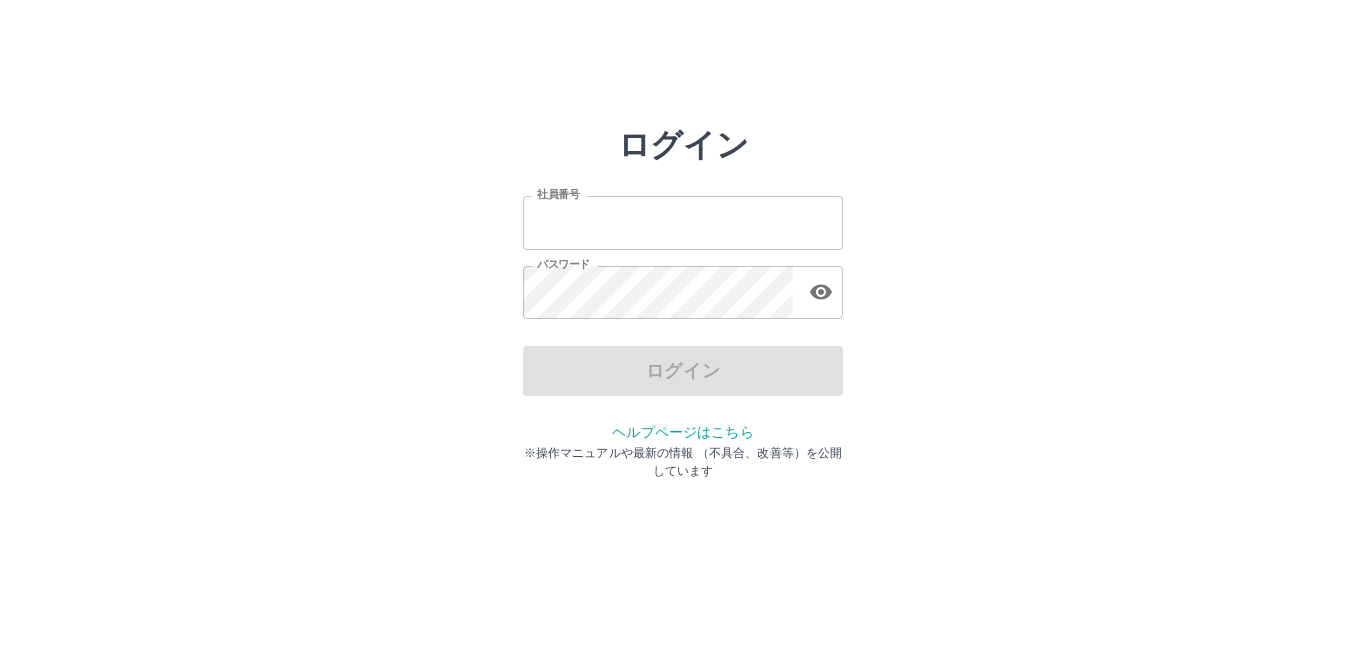 scroll, scrollTop: 0, scrollLeft: 0, axis: both 